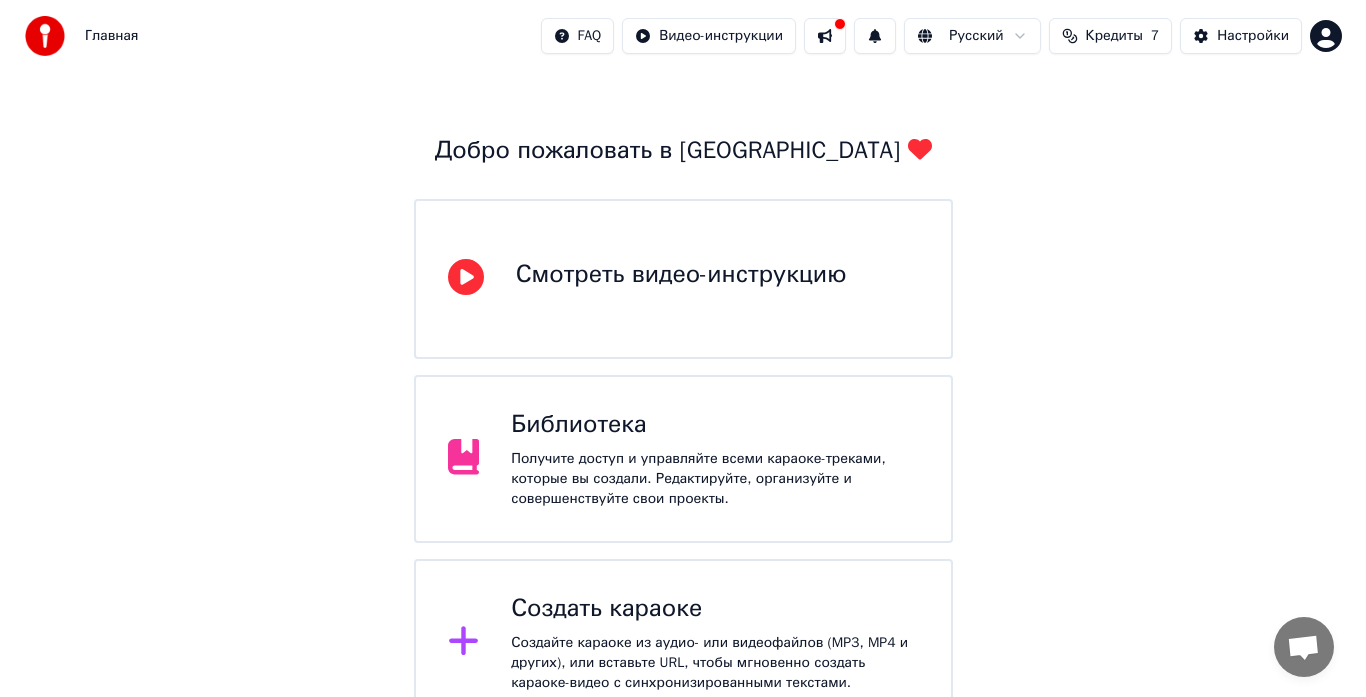 scroll, scrollTop: 87, scrollLeft: 0, axis: vertical 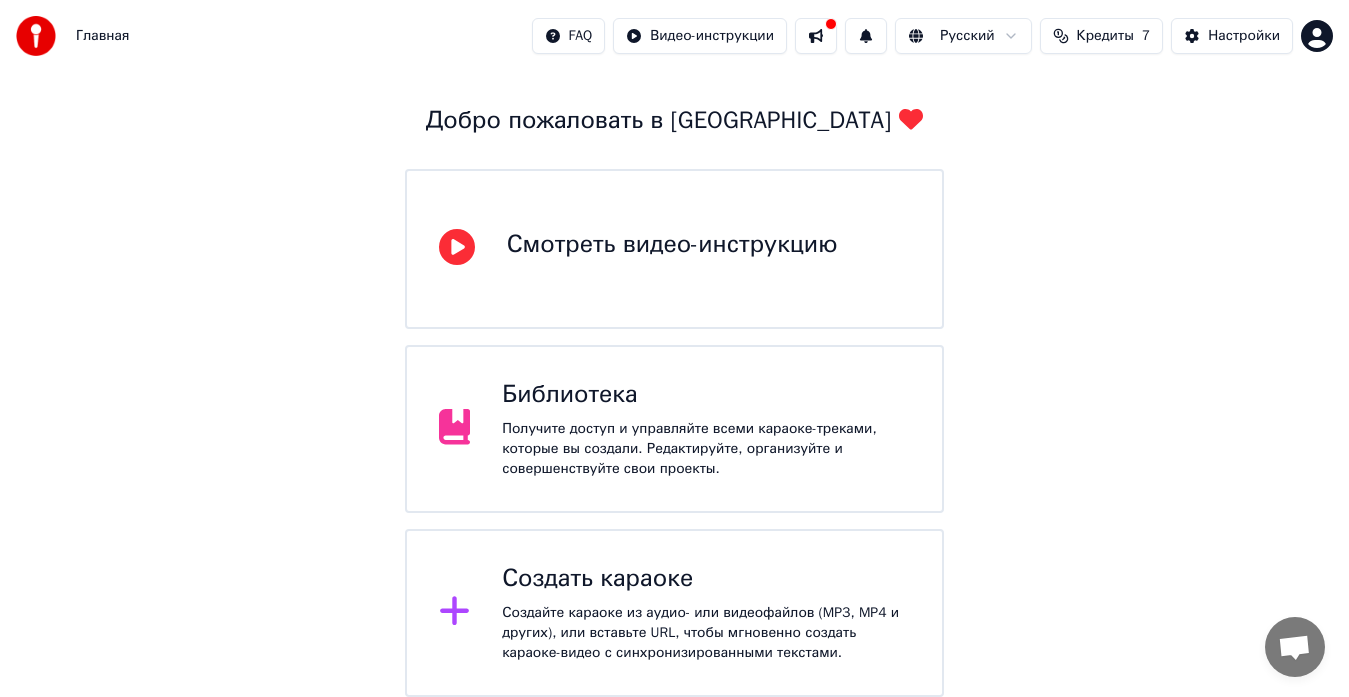 click on "Создать караоке Создайте караоке из аудио- или видеофайлов (MP3, MP4 и других), или вставьте URL, чтобы мгновенно создать караоке-видео с синхронизированными текстами." at bounding box center [675, 613] 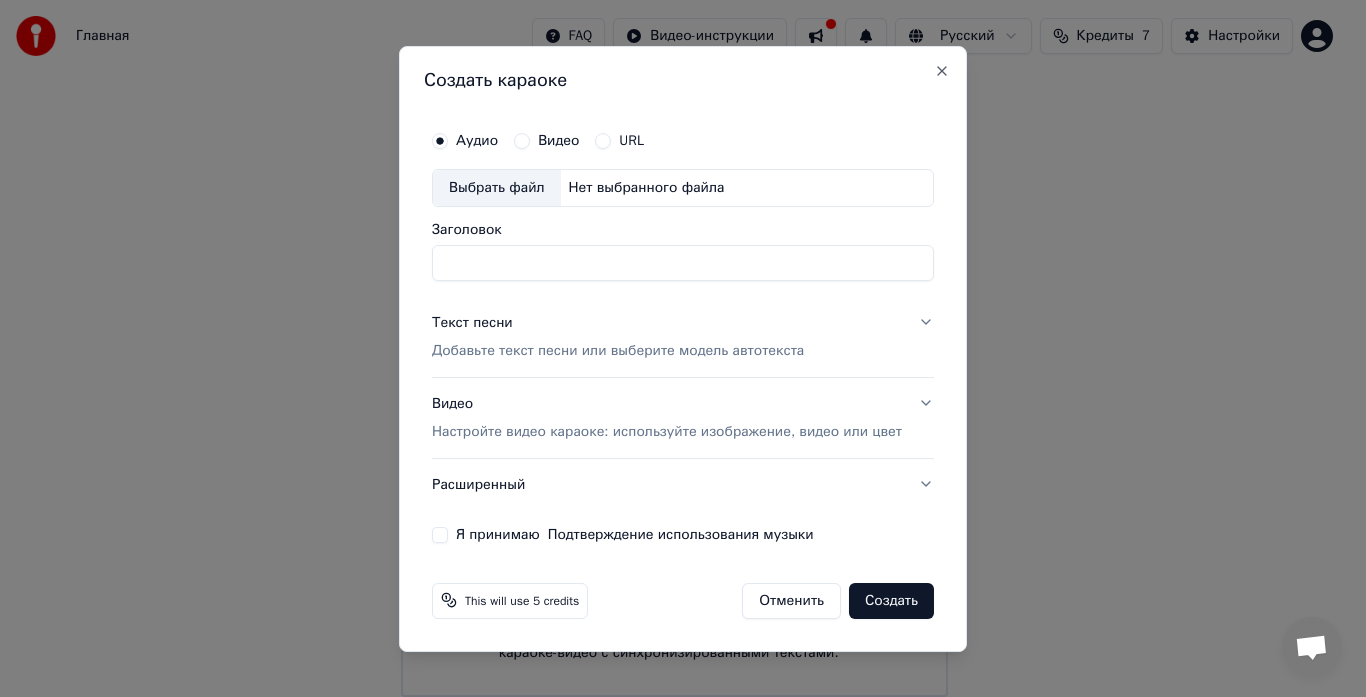 click on "Выбрать файл" at bounding box center [497, 188] 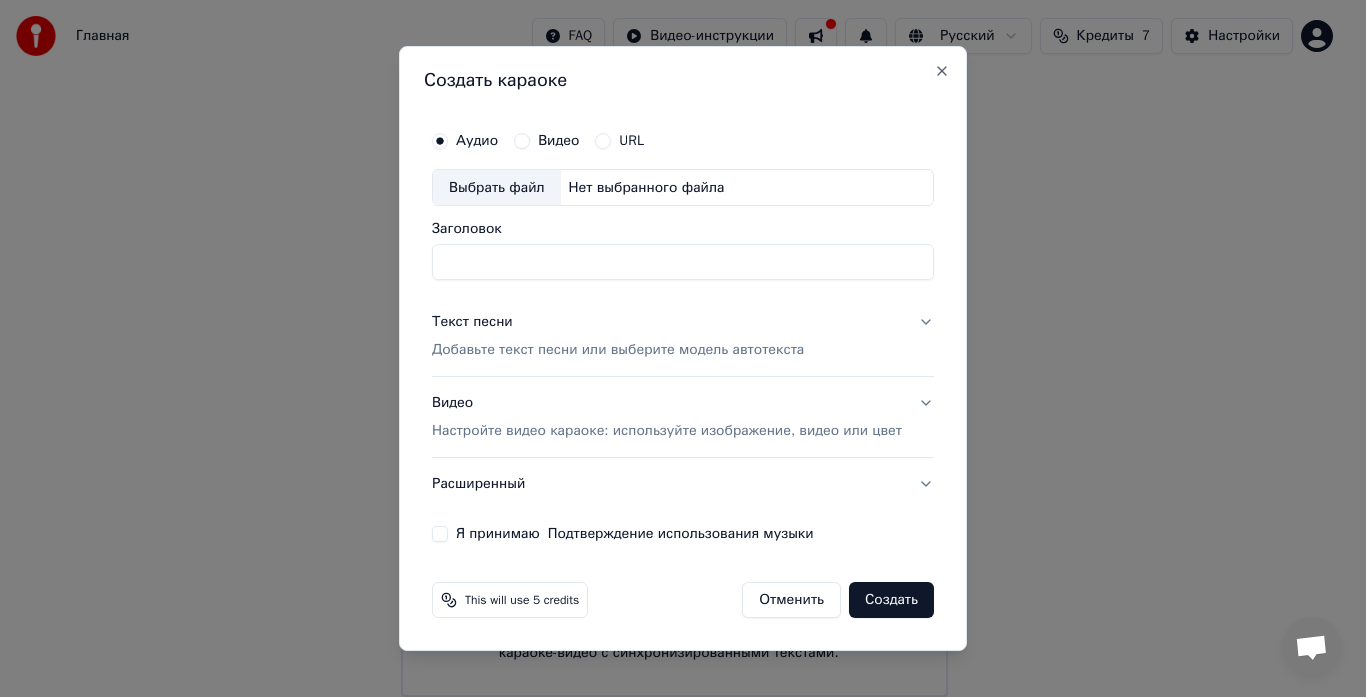 type on "**********" 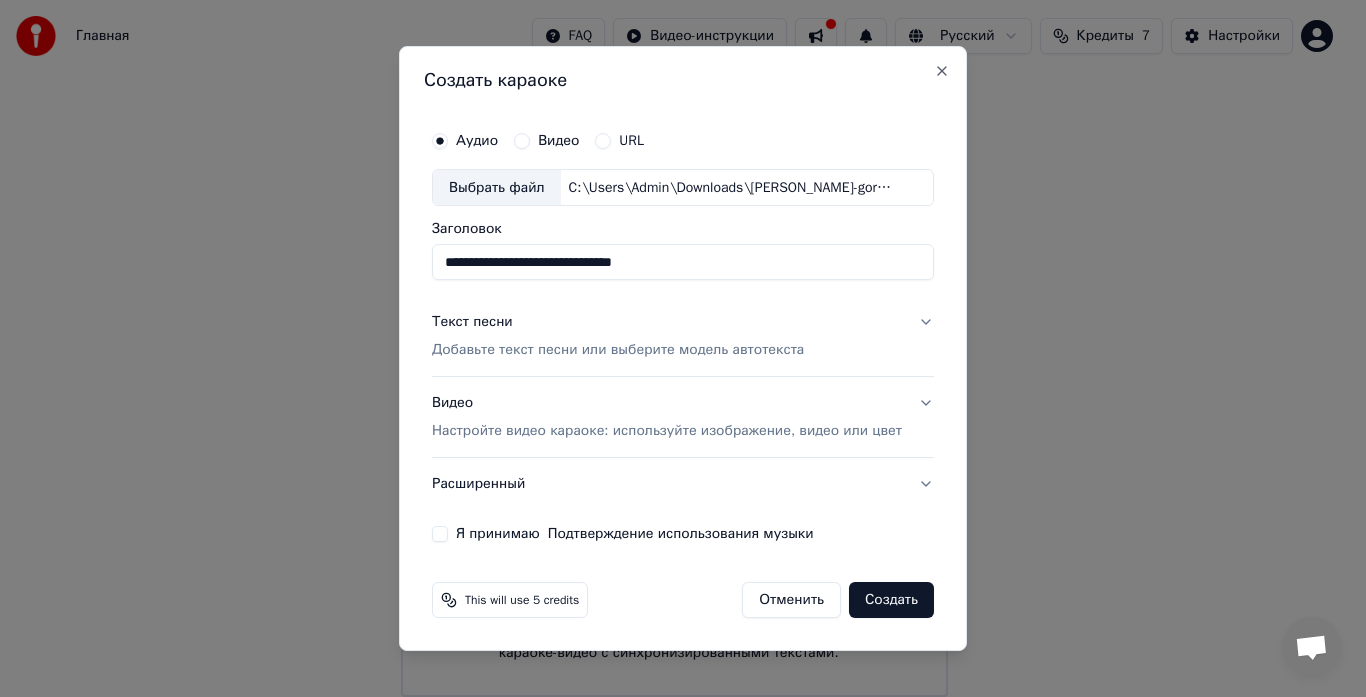 click on "Текст песни" at bounding box center (472, 323) 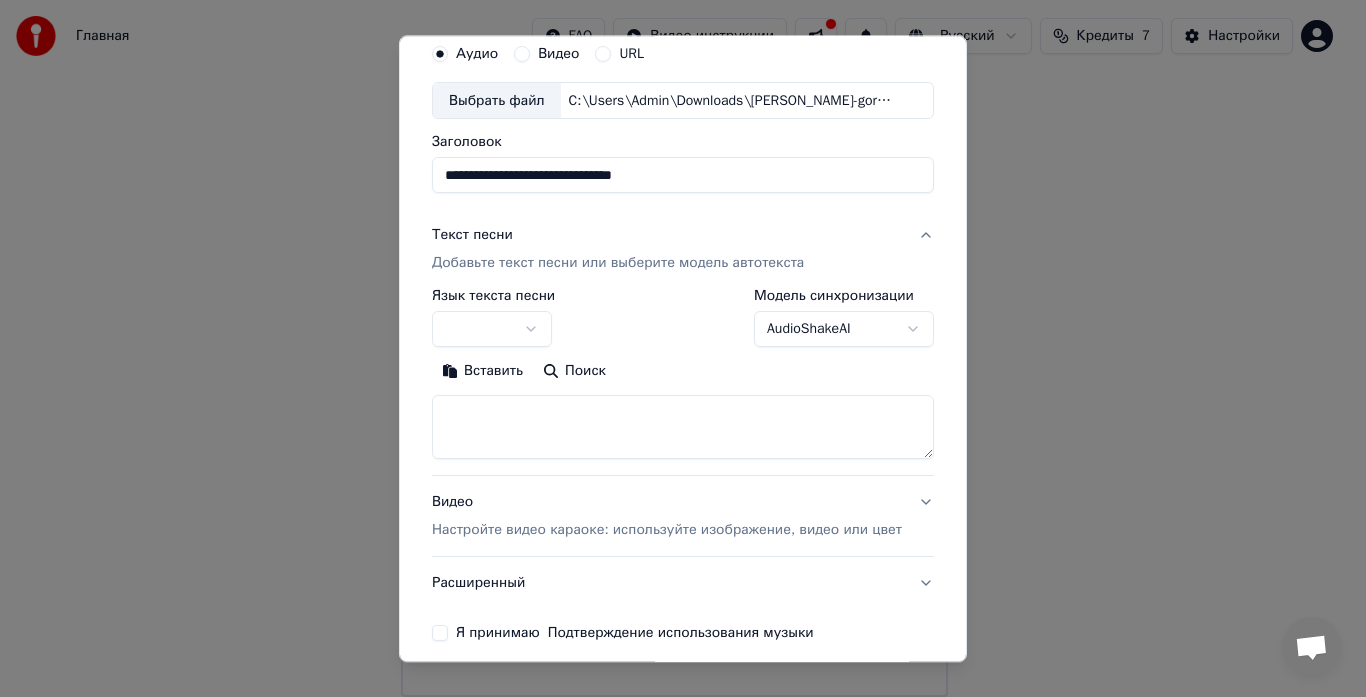 scroll, scrollTop: 164, scrollLeft: 0, axis: vertical 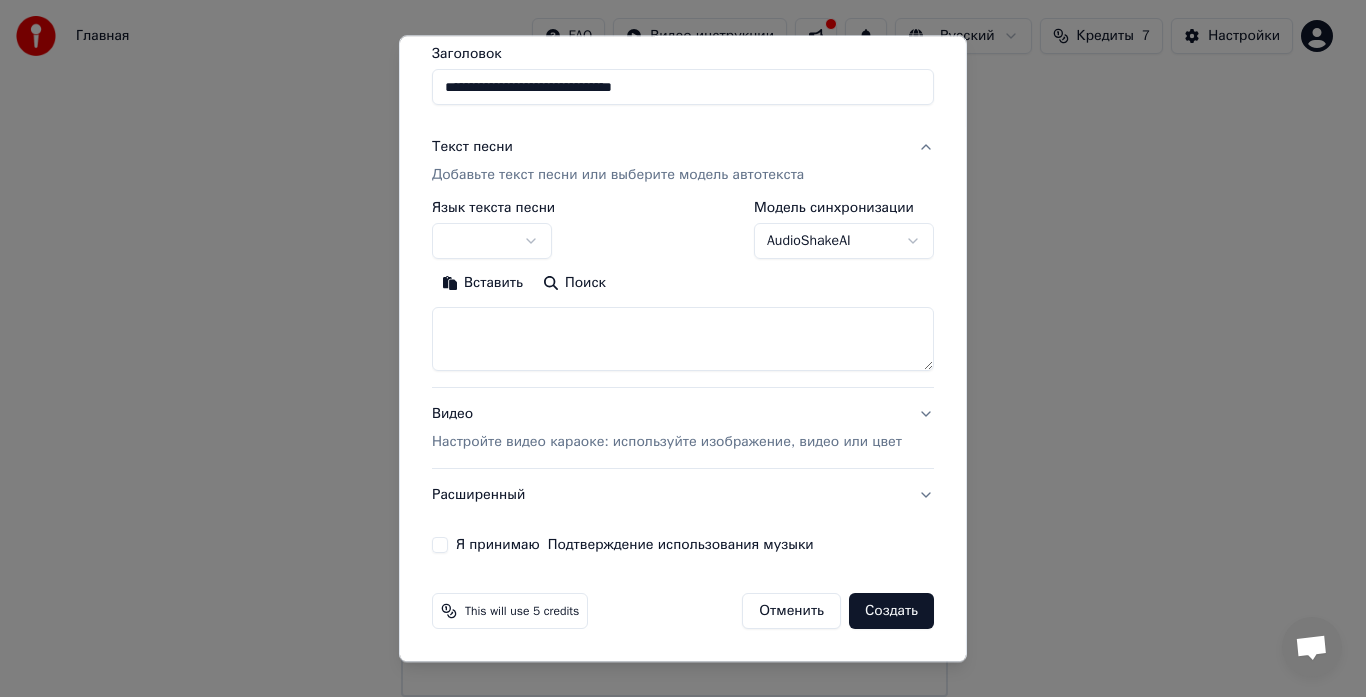 click at bounding box center [683, 340] 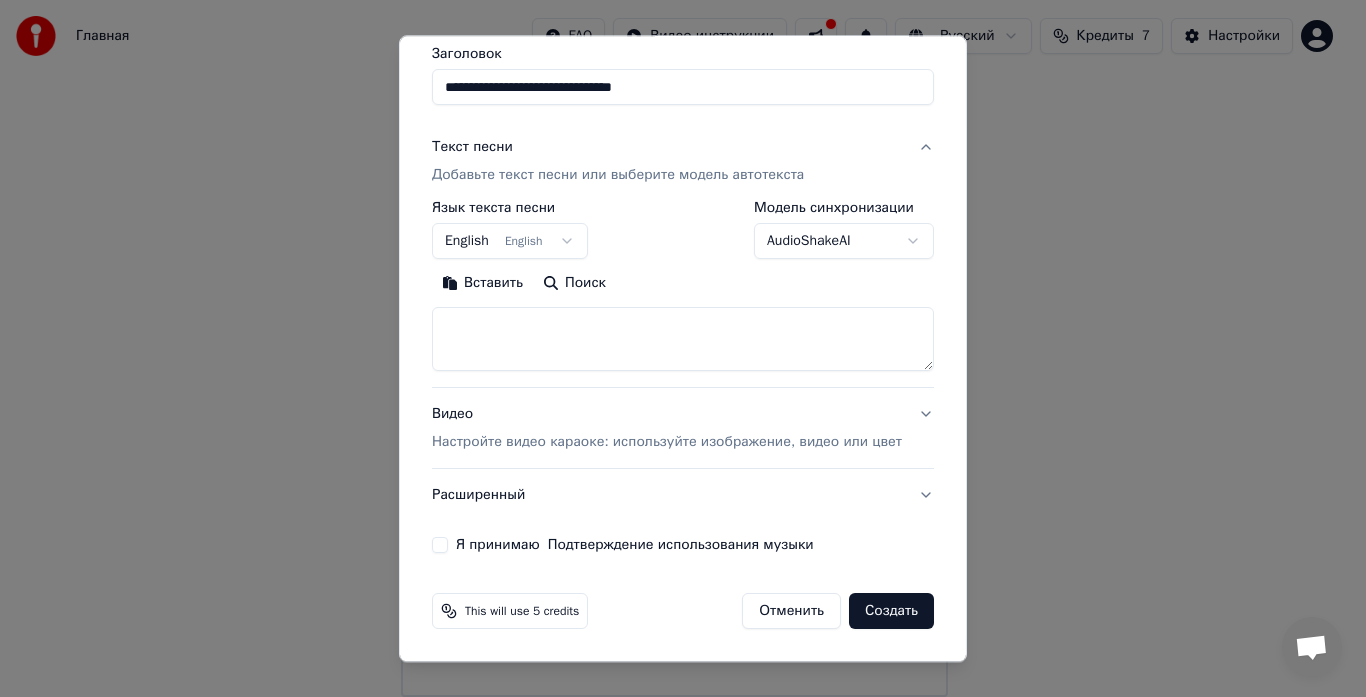 click on "Вставить" at bounding box center (482, 284) 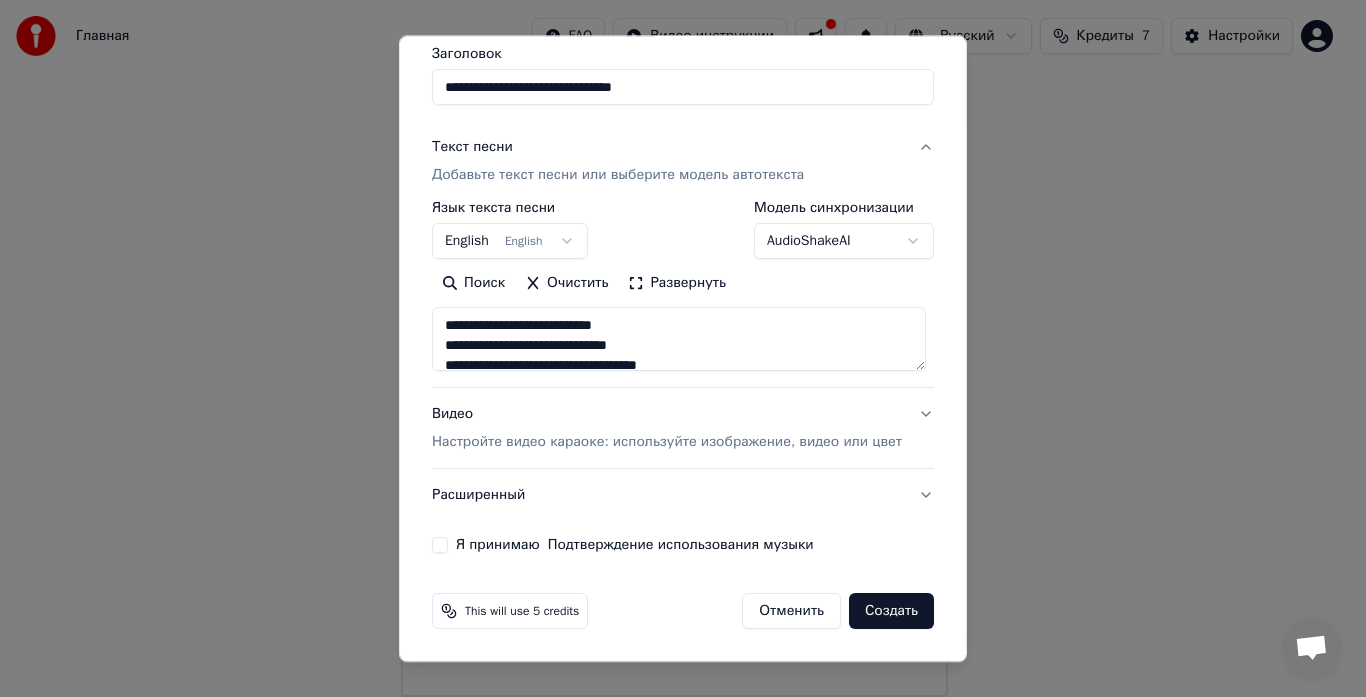 click on "Развернуть" at bounding box center (677, 284) 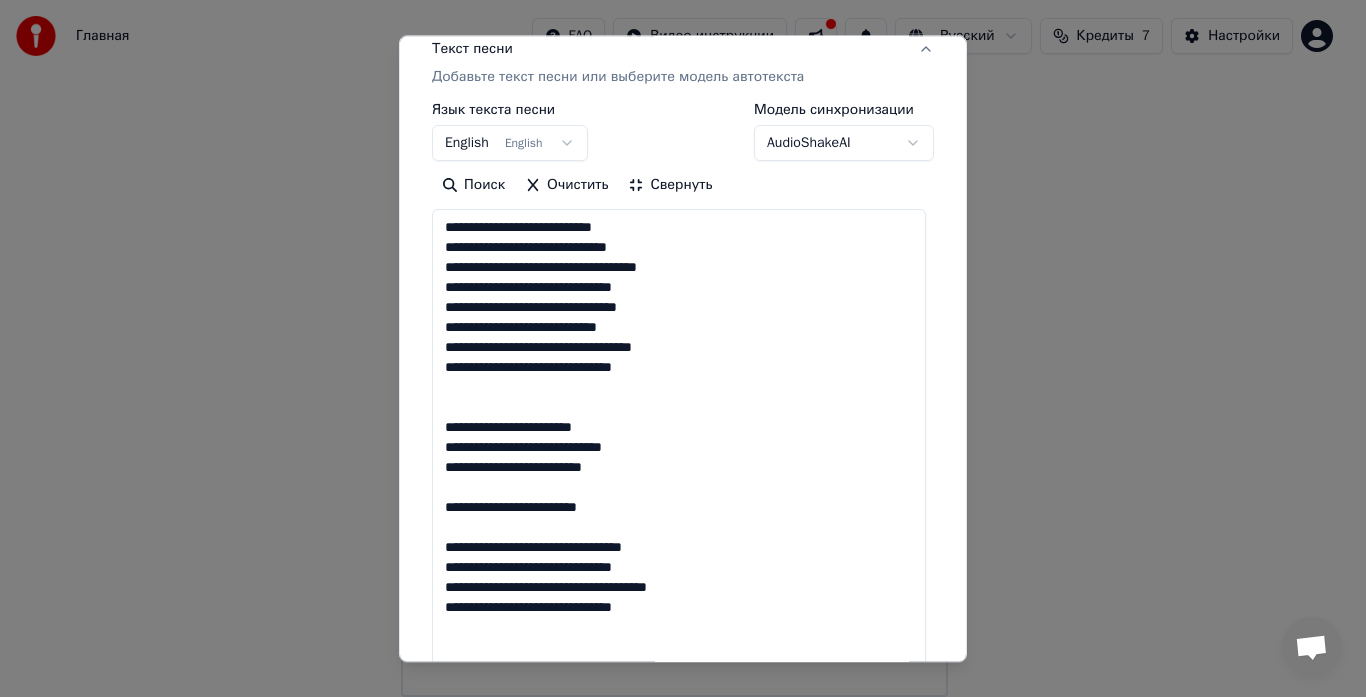 scroll, scrollTop: 264, scrollLeft: 0, axis: vertical 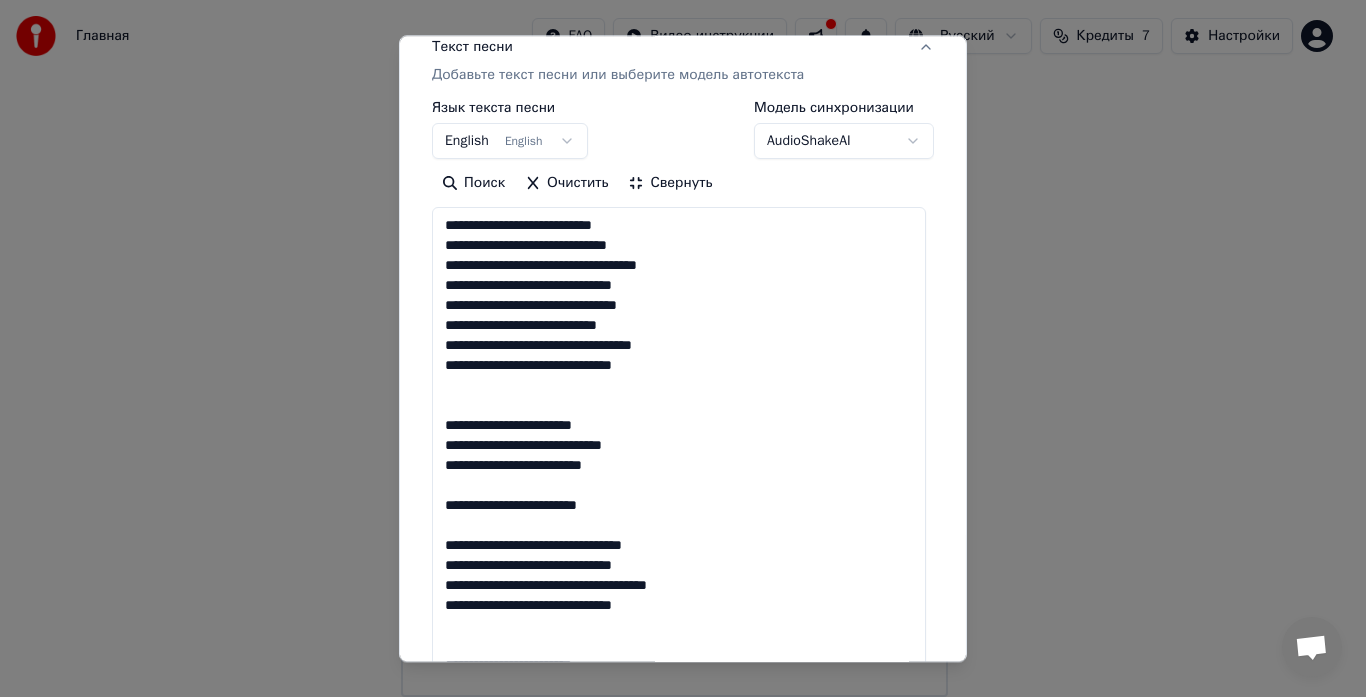 click on "**********" at bounding box center [679, 575] 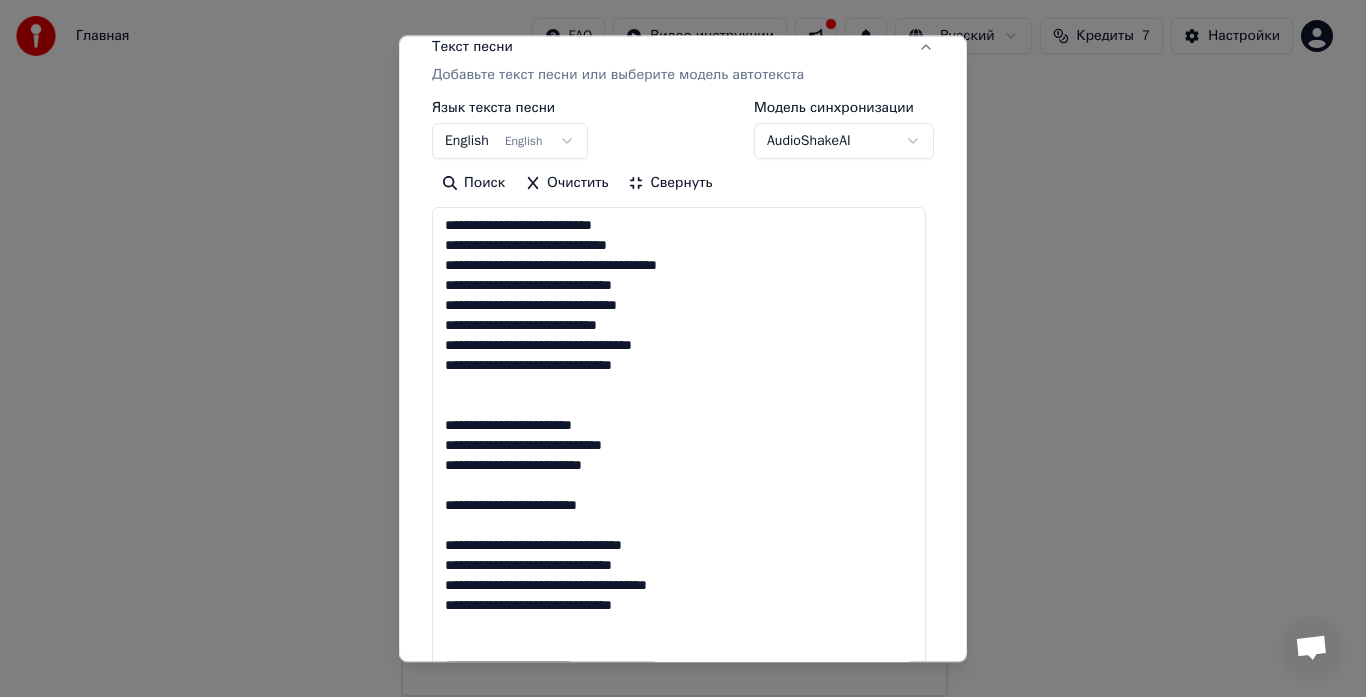 click on "**********" at bounding box center [679, 575] 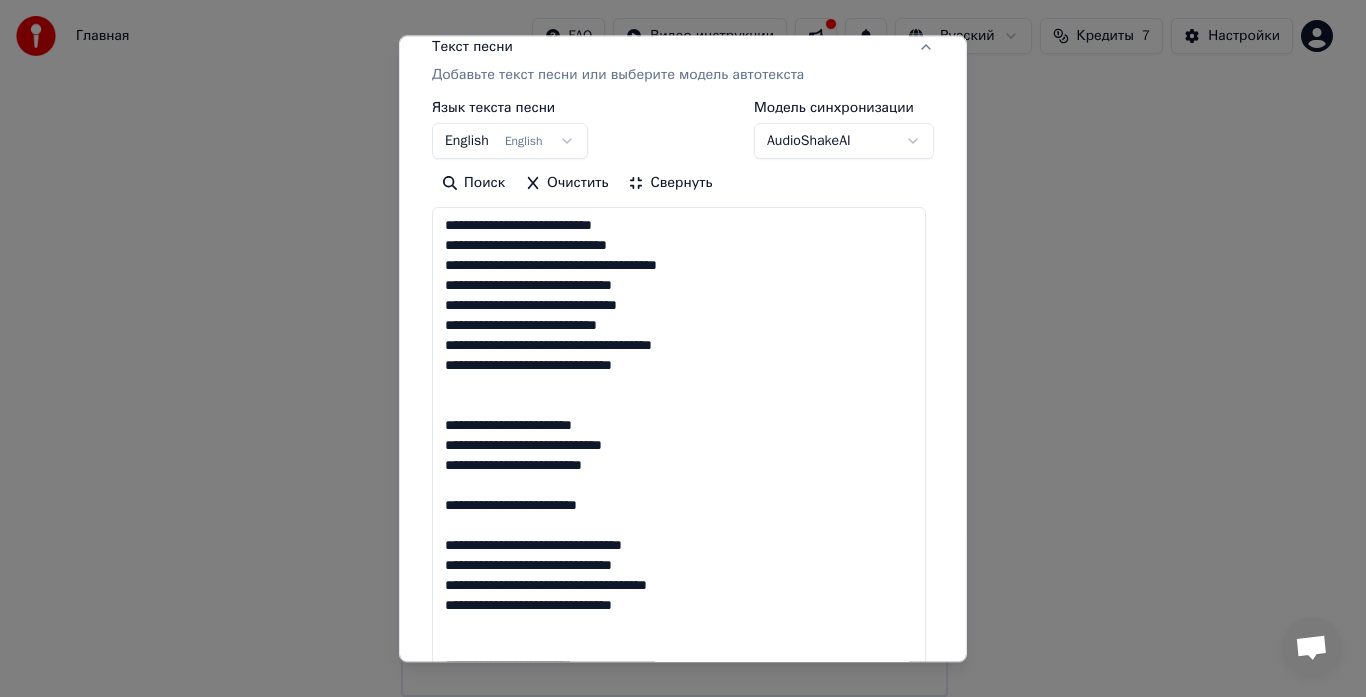 click on "**********" at bounding box center [679, 575] 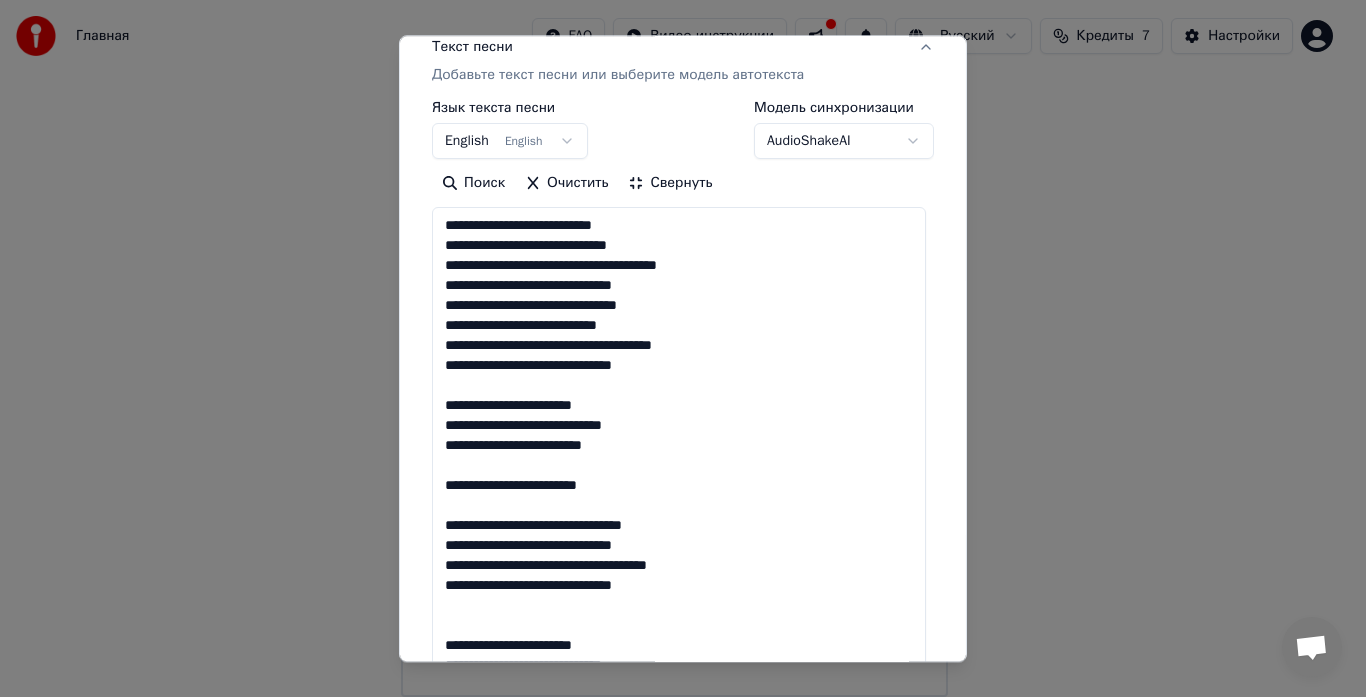 click on "**********" at bounding box center (679, 575) 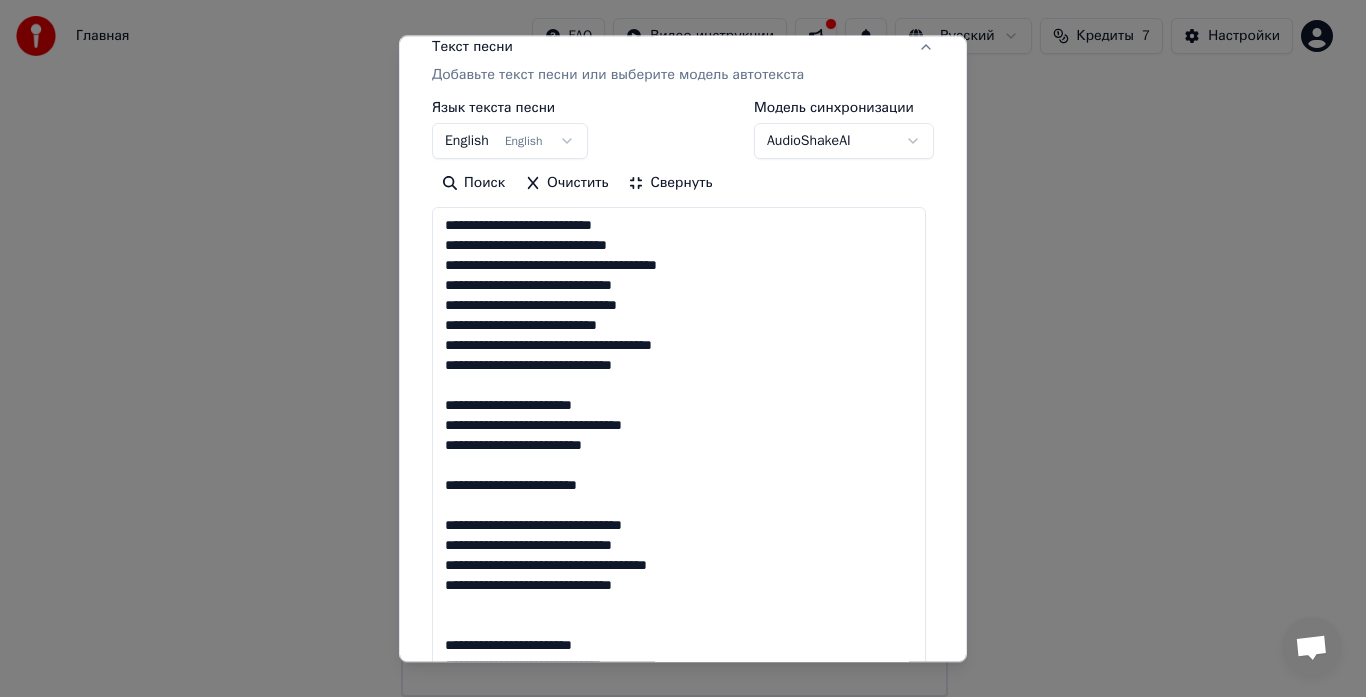 click on "**********" at bounding box center (679, 575) 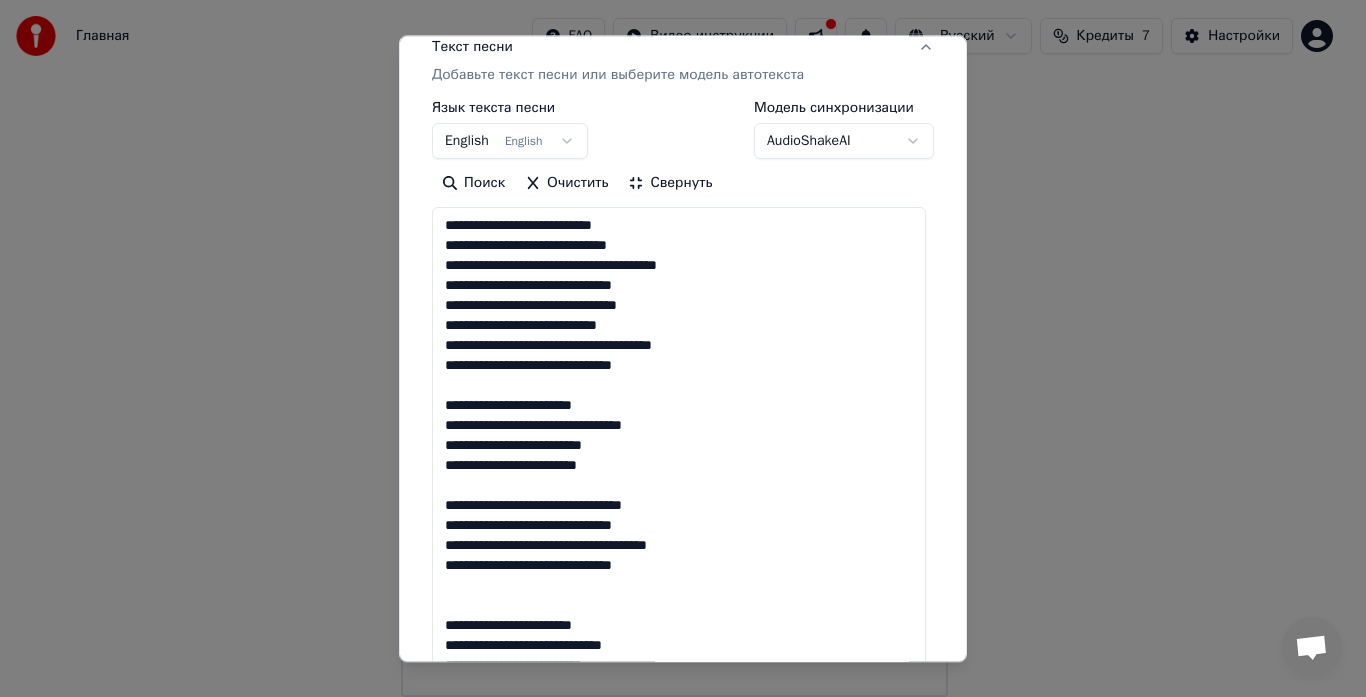 click on "**********" at bounding box center [679, 575] 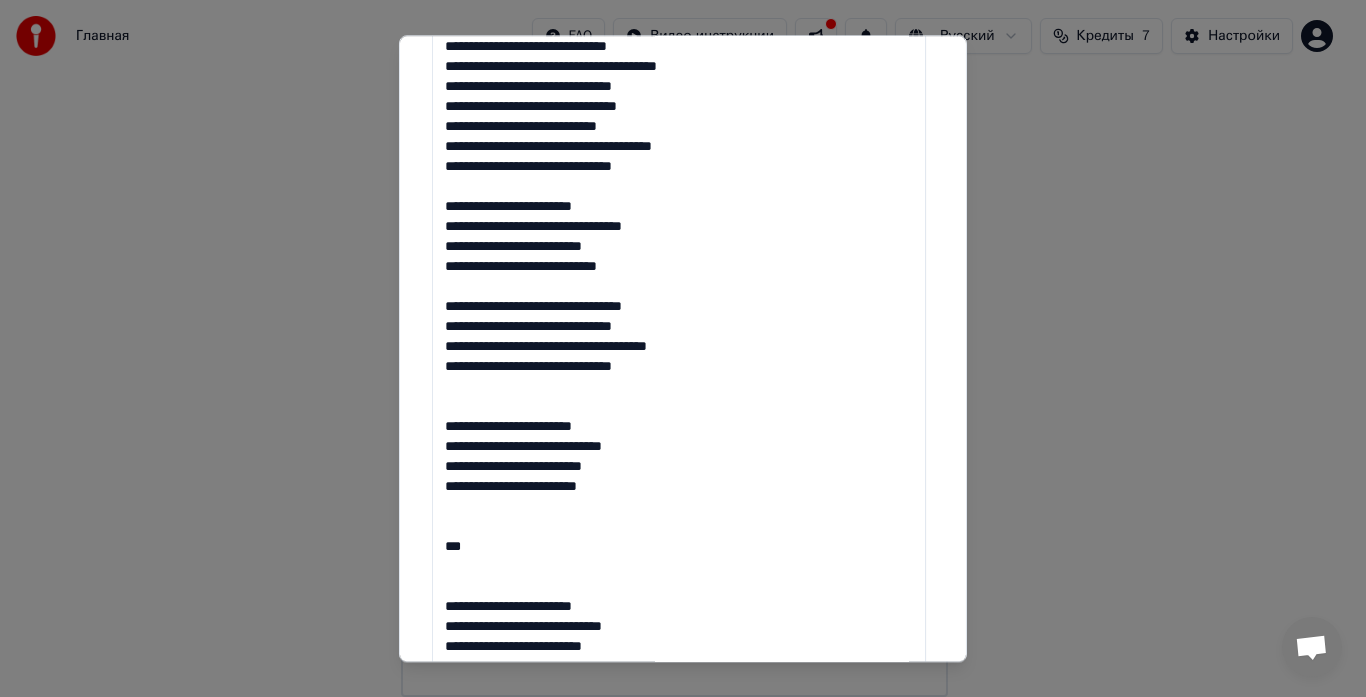 scroll, scrollTop: 464, scrollLeft: 0, axis: vertical 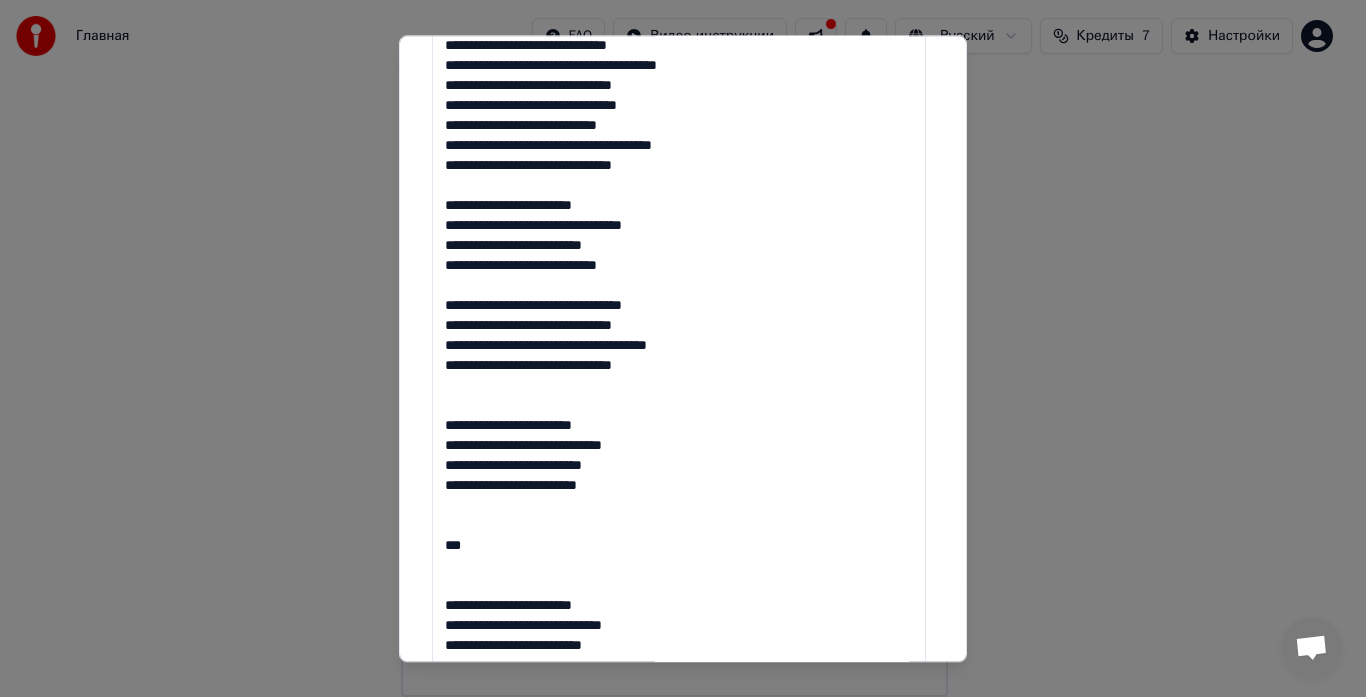click on "**********" at bounding box center (679, 375) 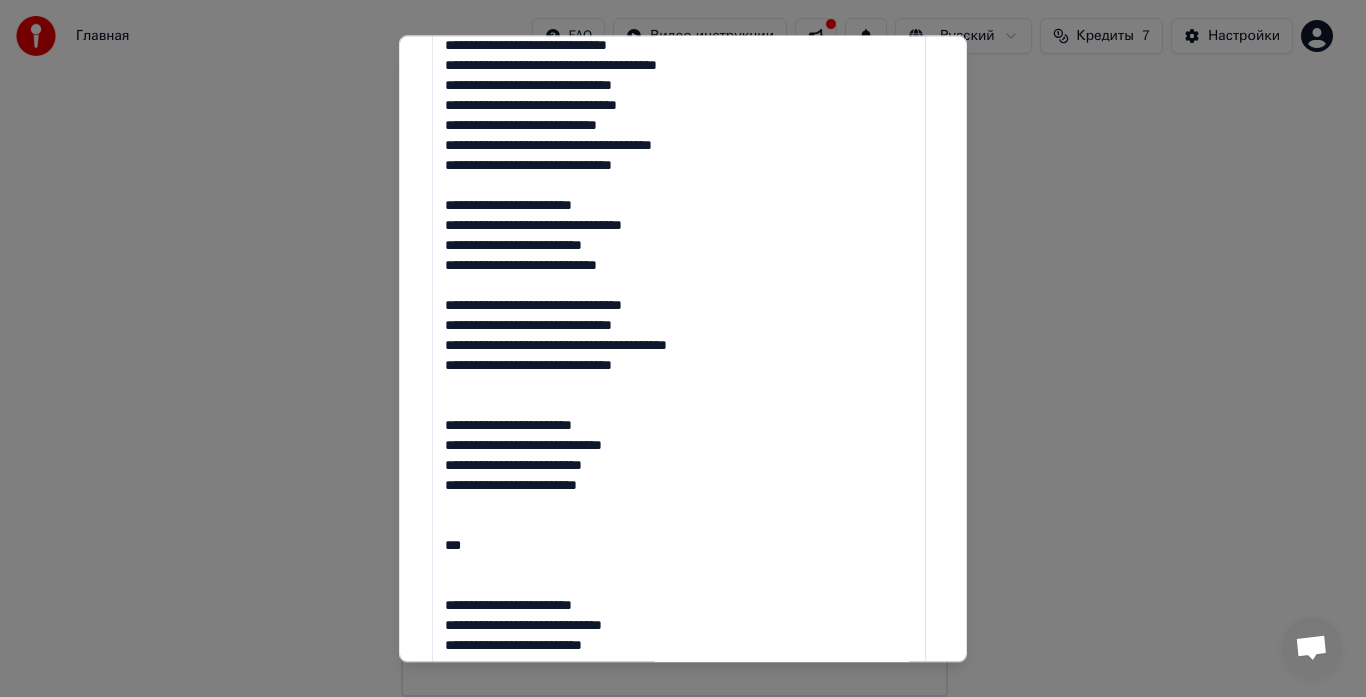 drag, startPoint x: 499, startPoint y: 578, endPoint x: 486, endPoint y: 514, distance: 65.30697 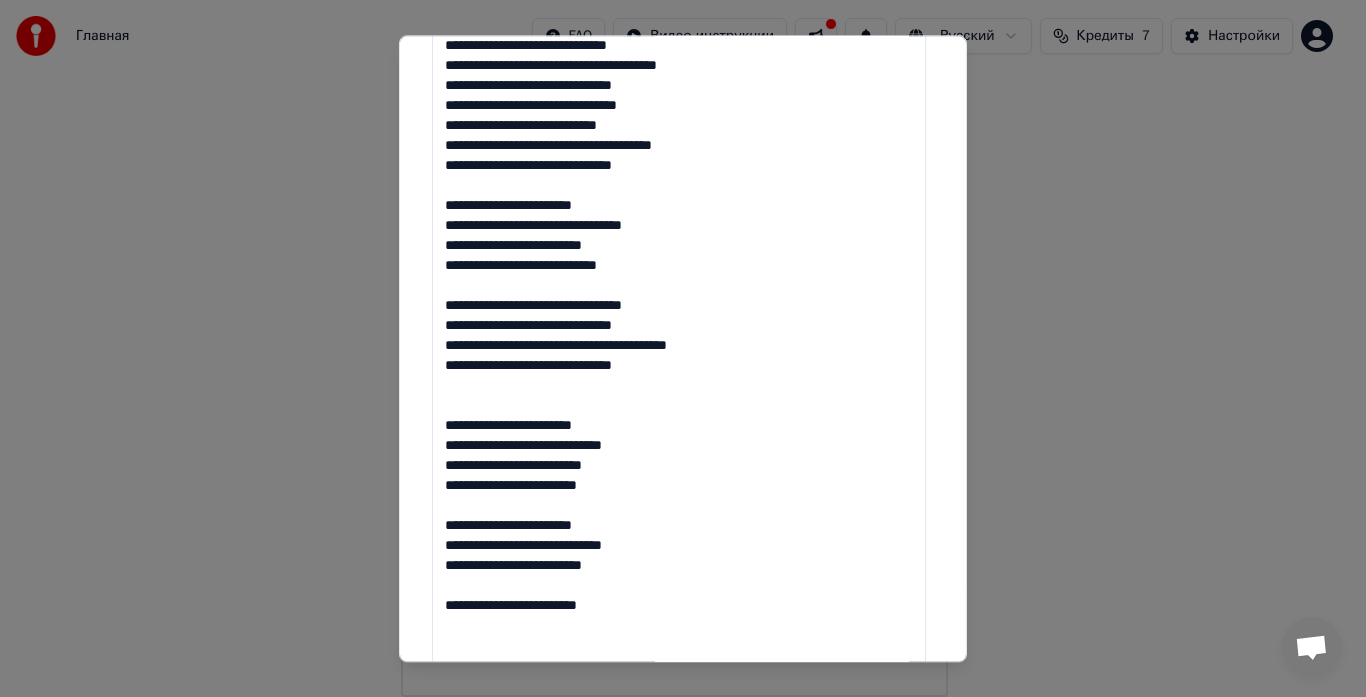 click on "**********" at bounding box center (679, 375) 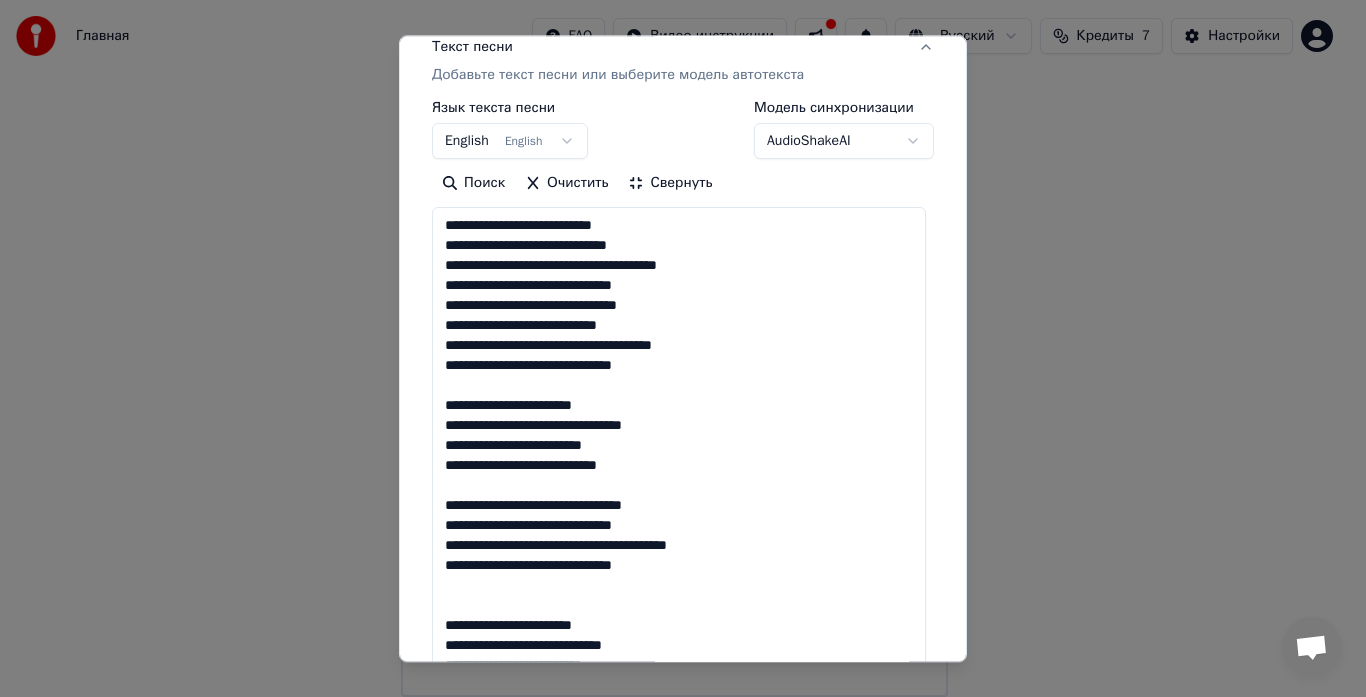 scroll, scrollTop: 464, scrollLeft: 0, axis: vertical 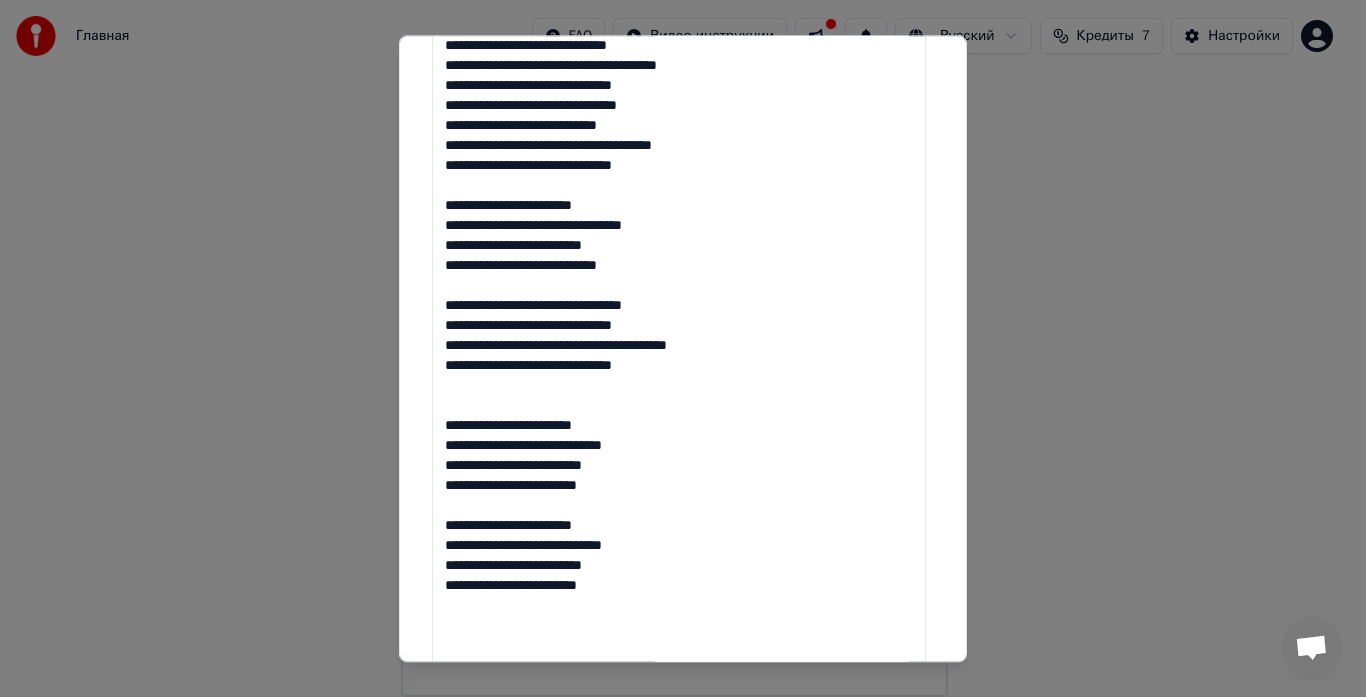 click on "**********" at bounding box center (679, 375) 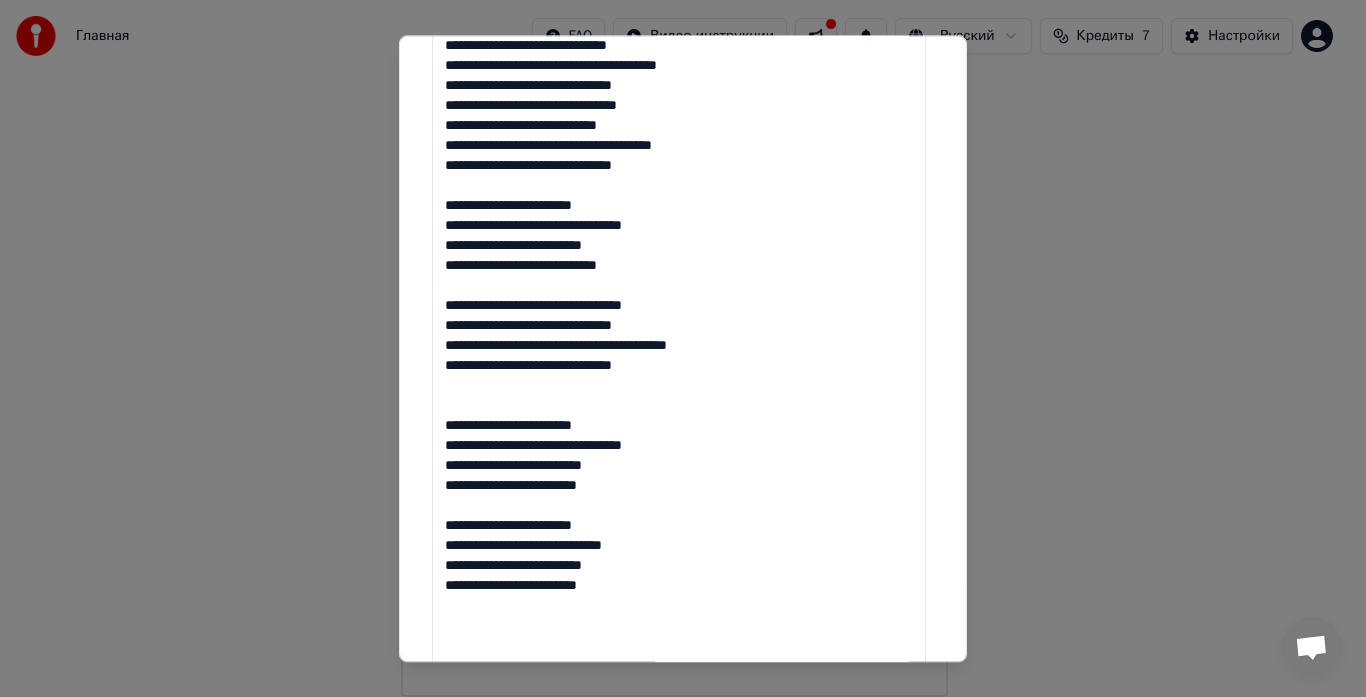 click on "**********" at bounding box center [679, 375] 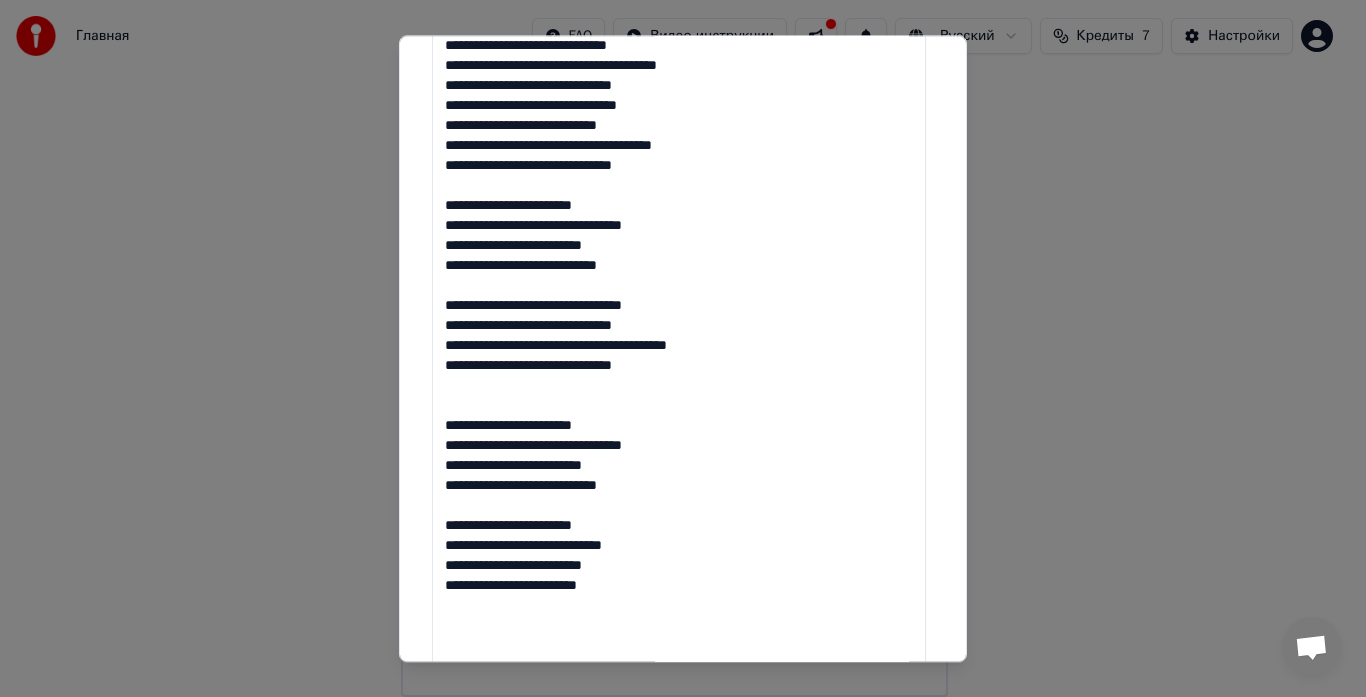 click on "**********" at bounding box center [679, 375] 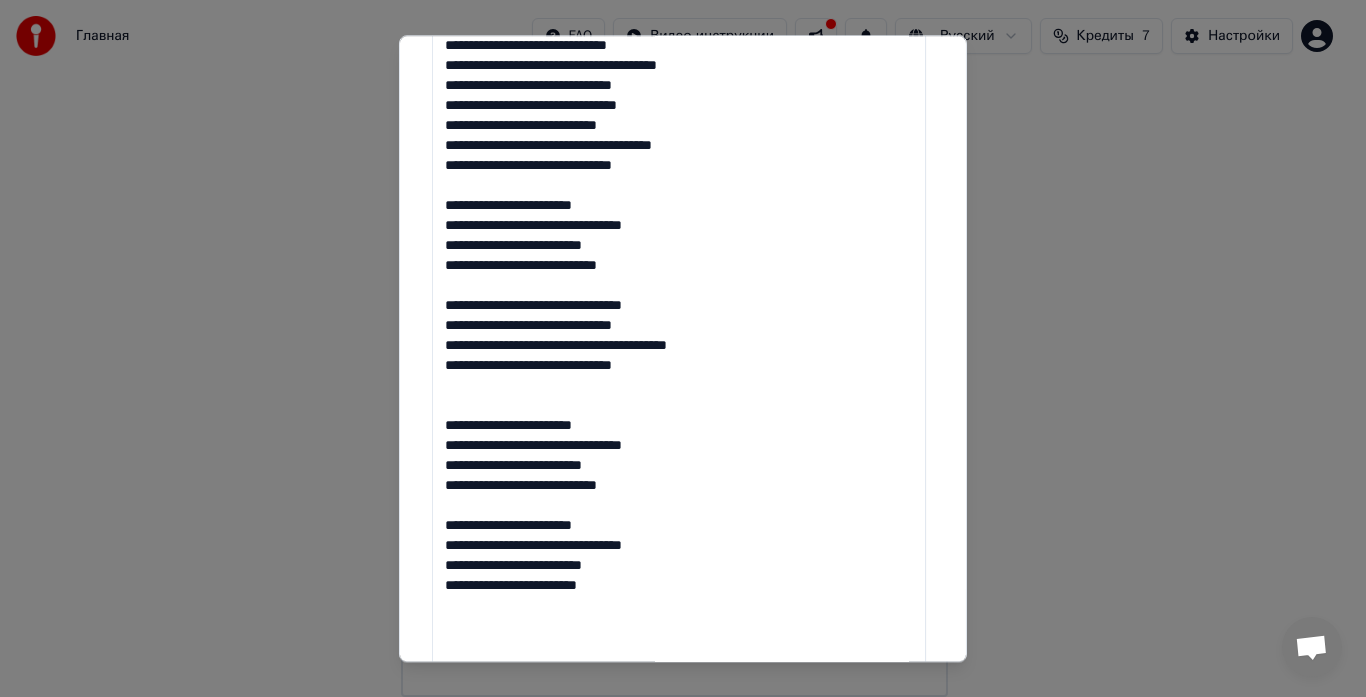 click on "**********" at bounding box center (679, 375) 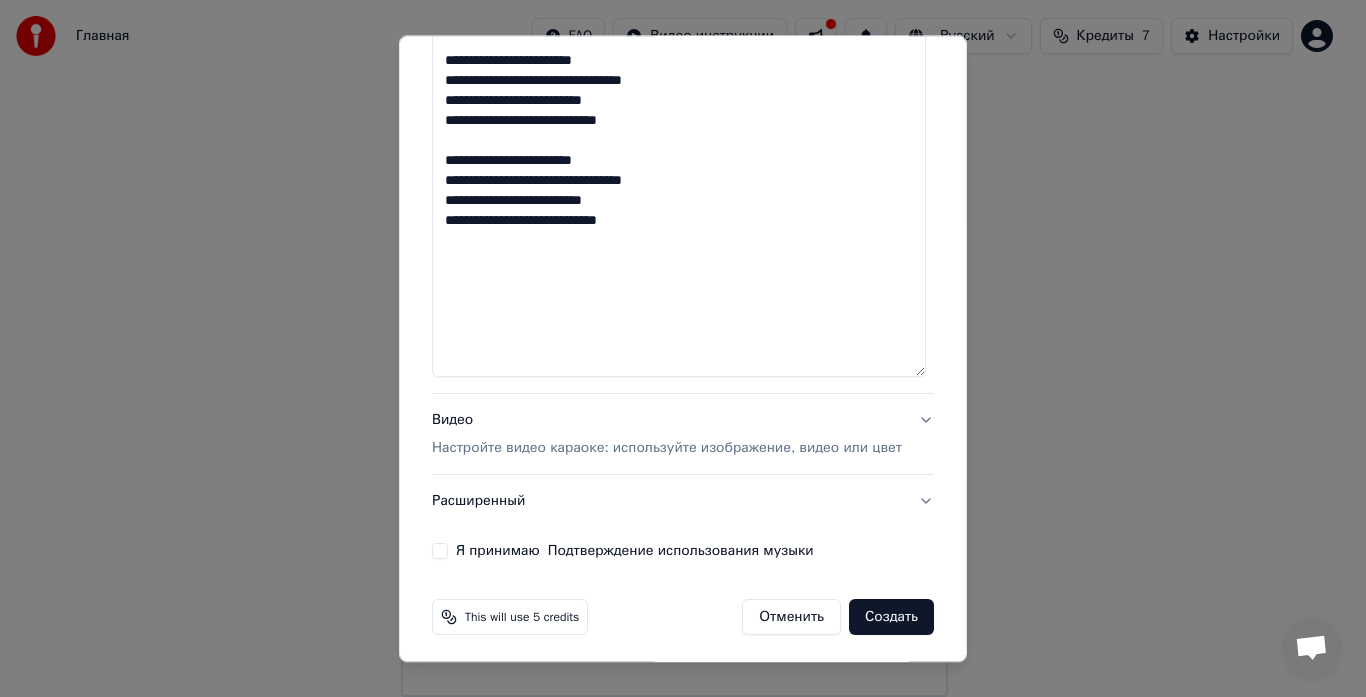 scroll, scrollTop: 835, scrollLeft: 0, axis: vertical 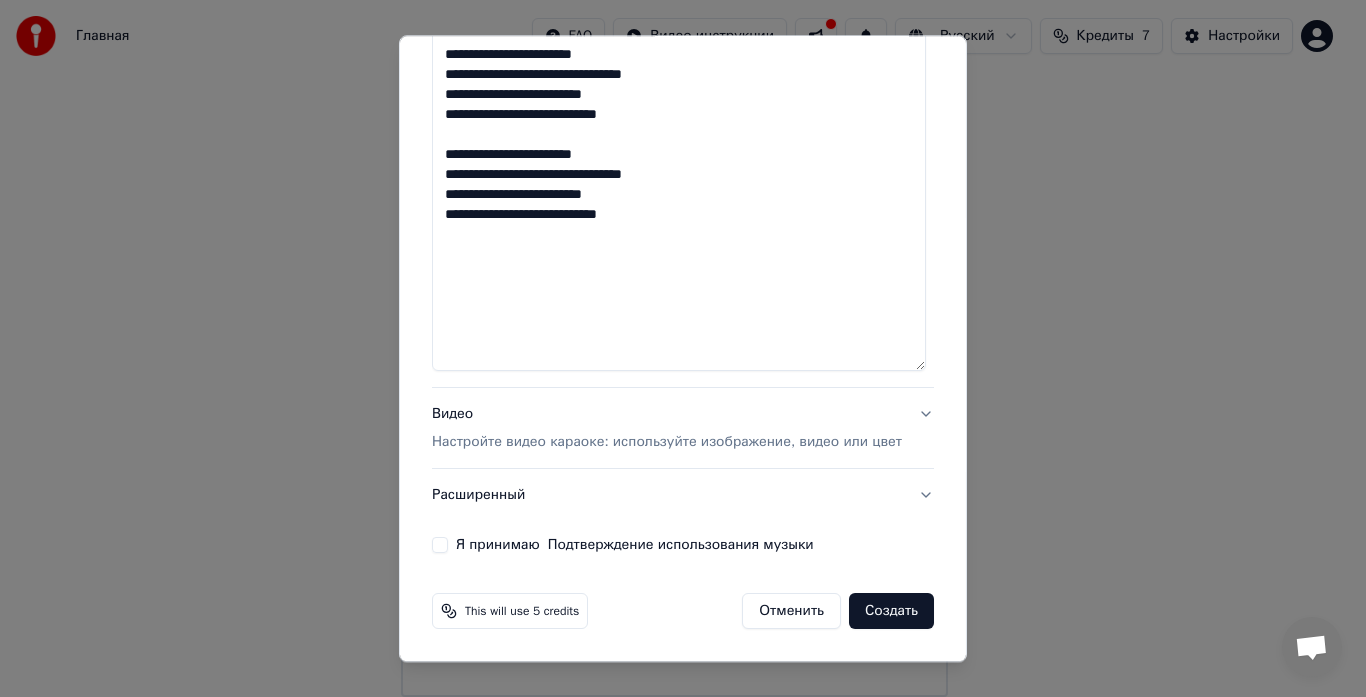 type on "**********" 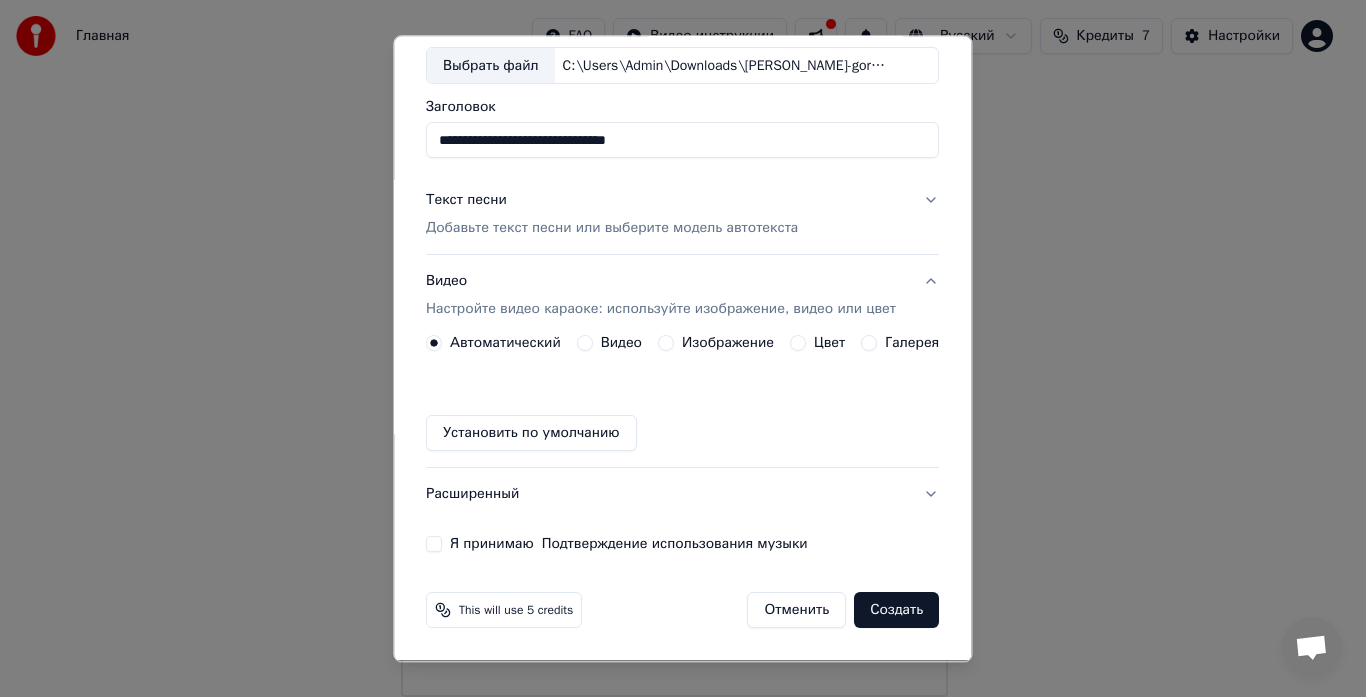 scroll, scrollTop: 111, scrollLeft: 0, axis: vertical 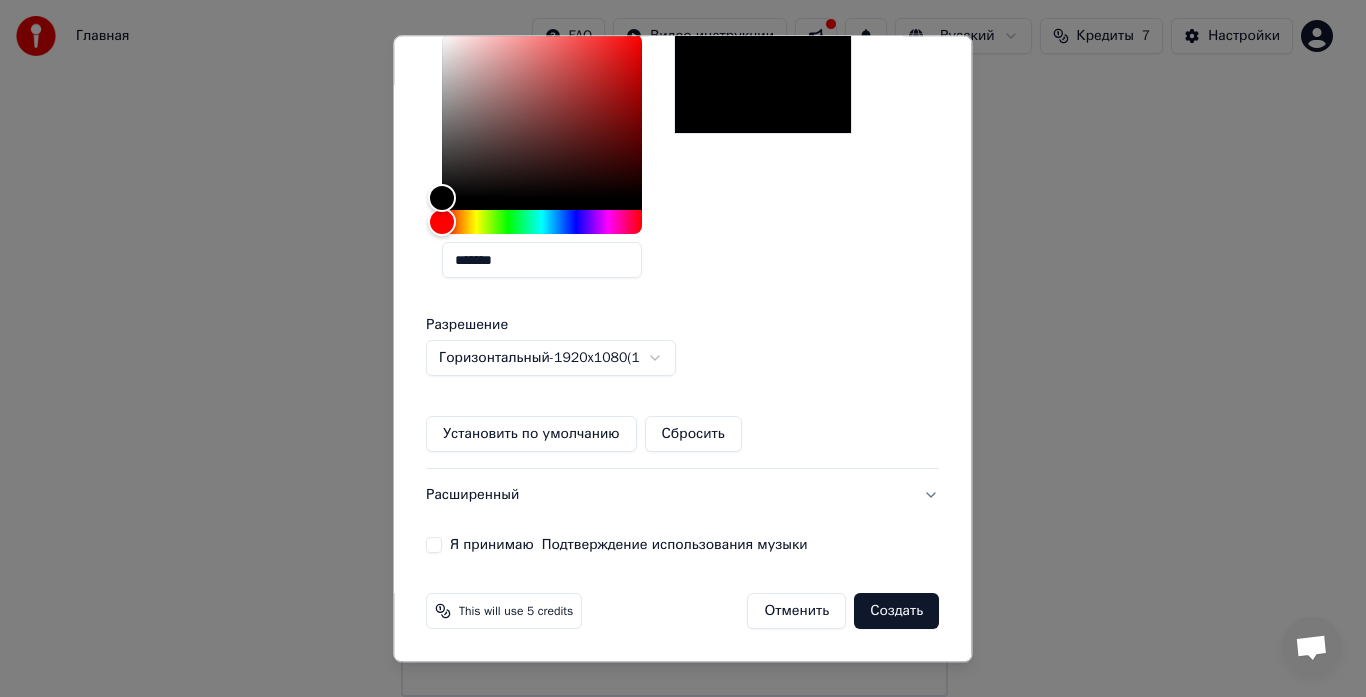click on "**********" at bounding box center (682, 102) 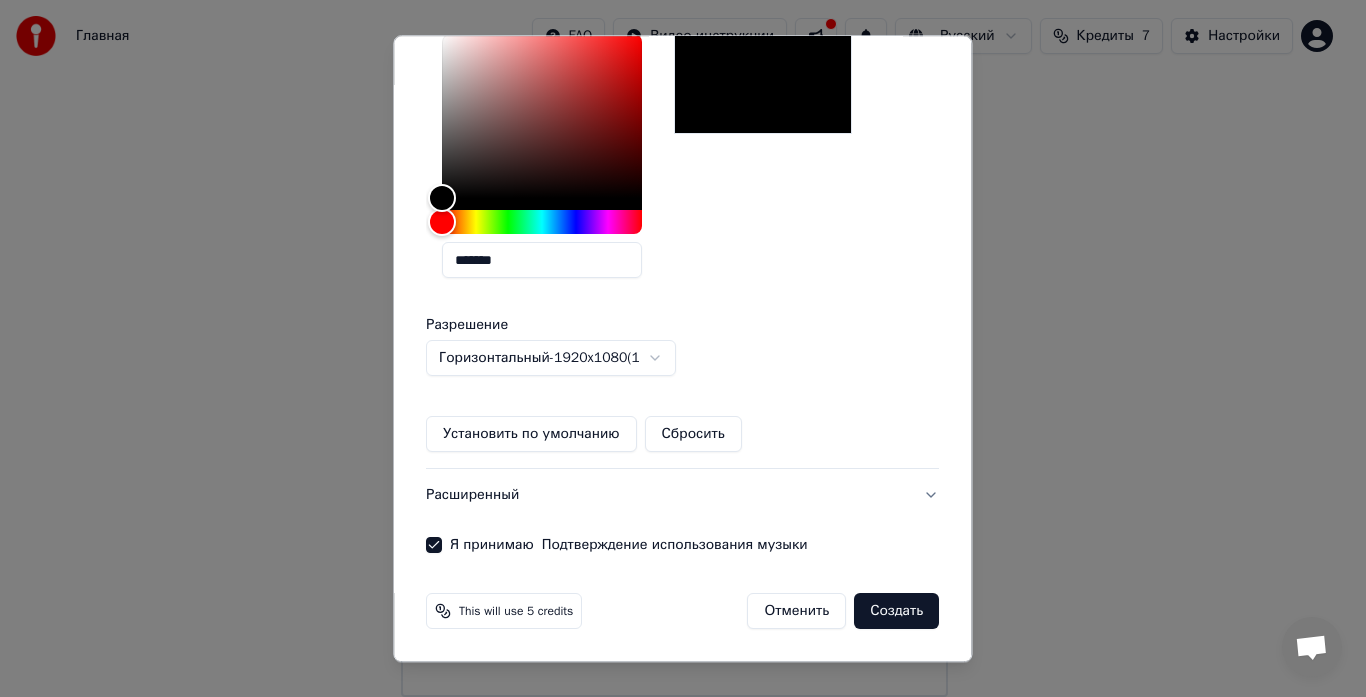 click on "Создать" at bounding box center (897, 612) 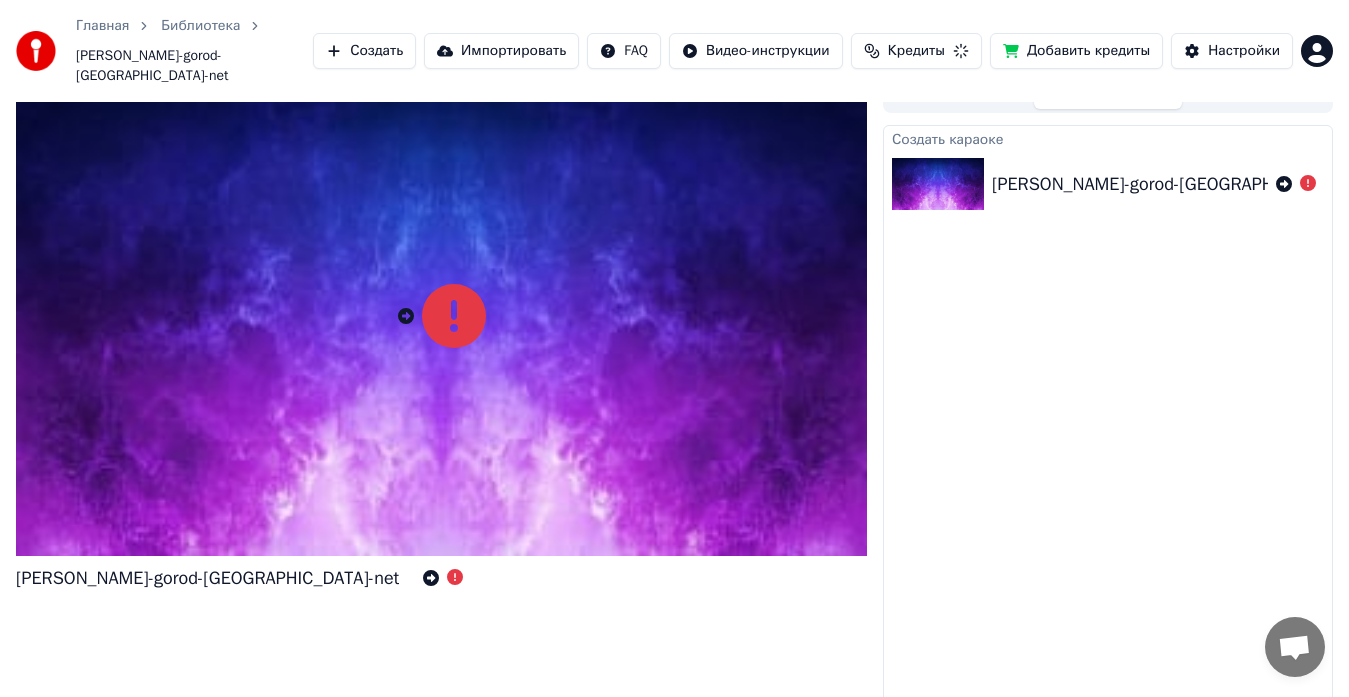 scroll, scrollTop: 15, scrollLeft: 0, axis: vertical 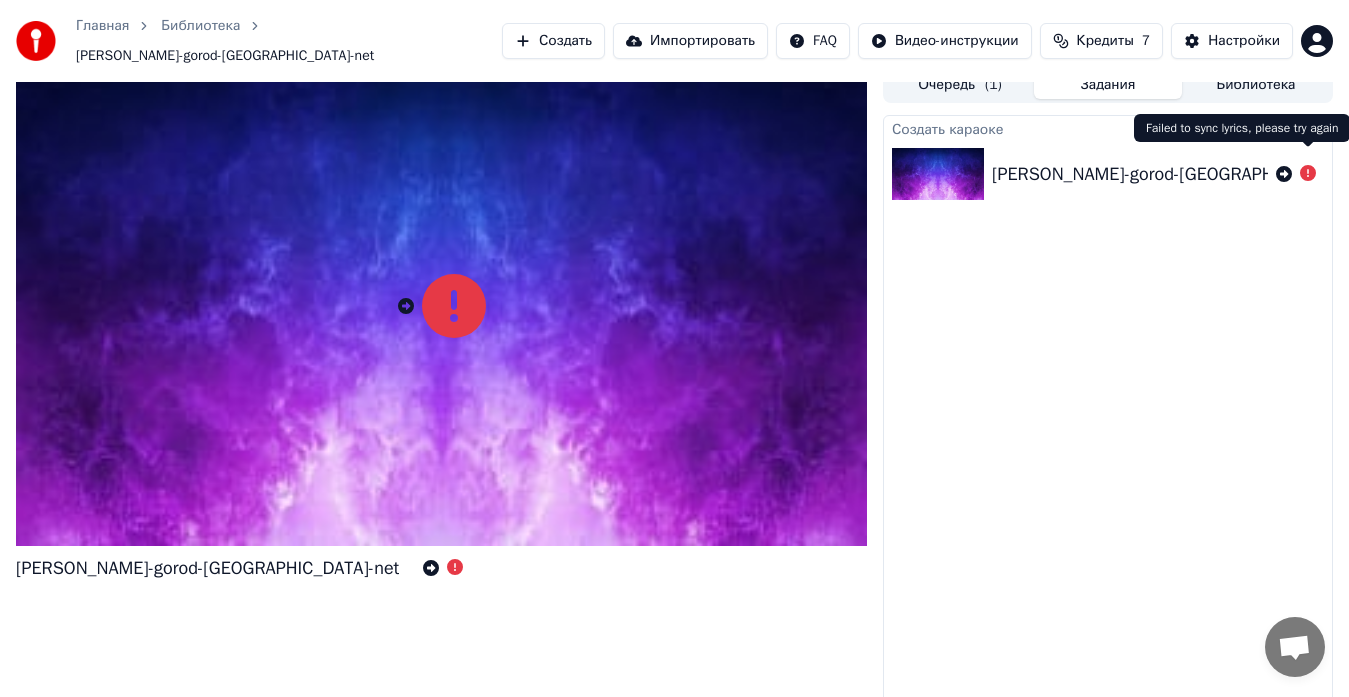 click 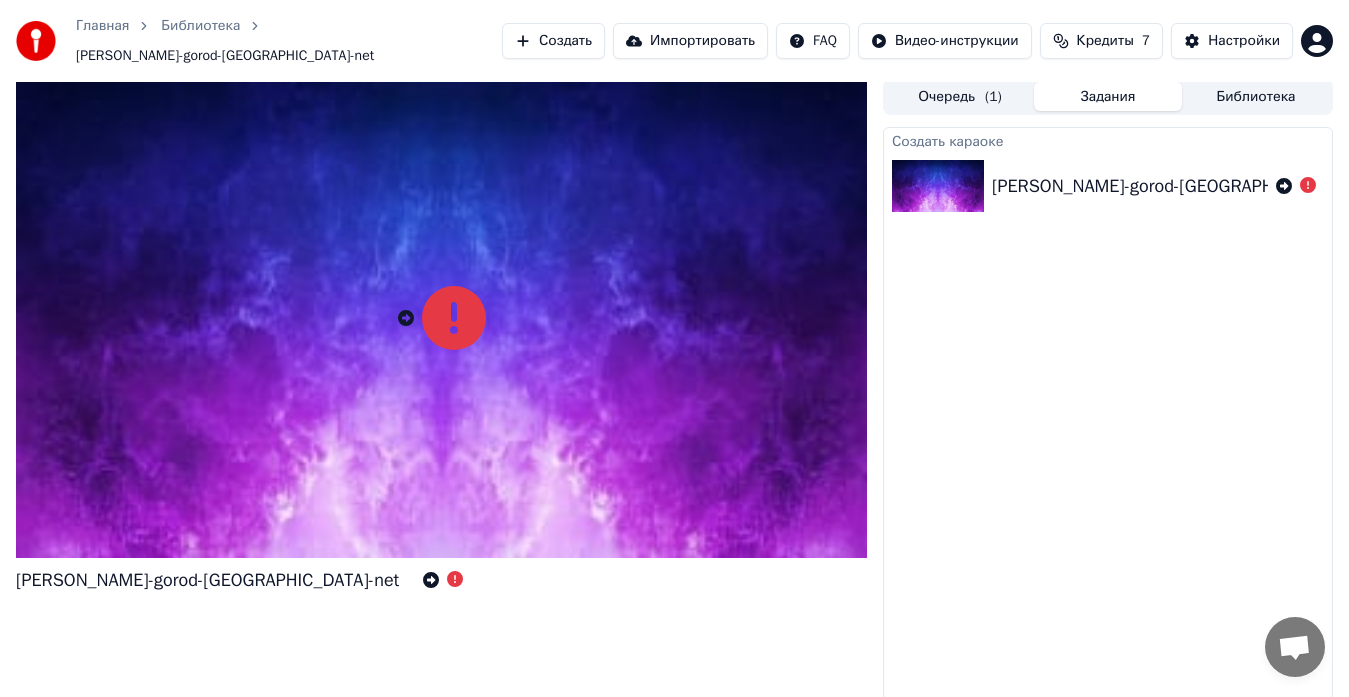 scroll, scrollTop: 0, scrollLeft: 0, axis: both 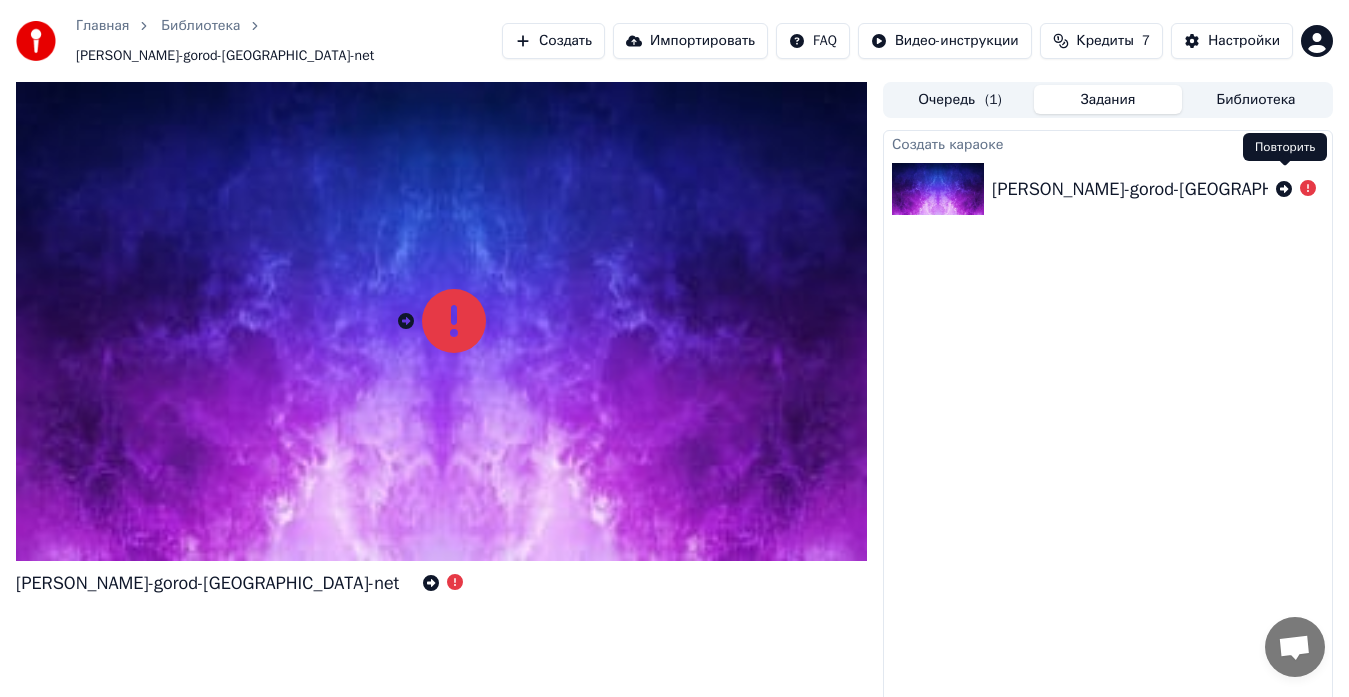 click 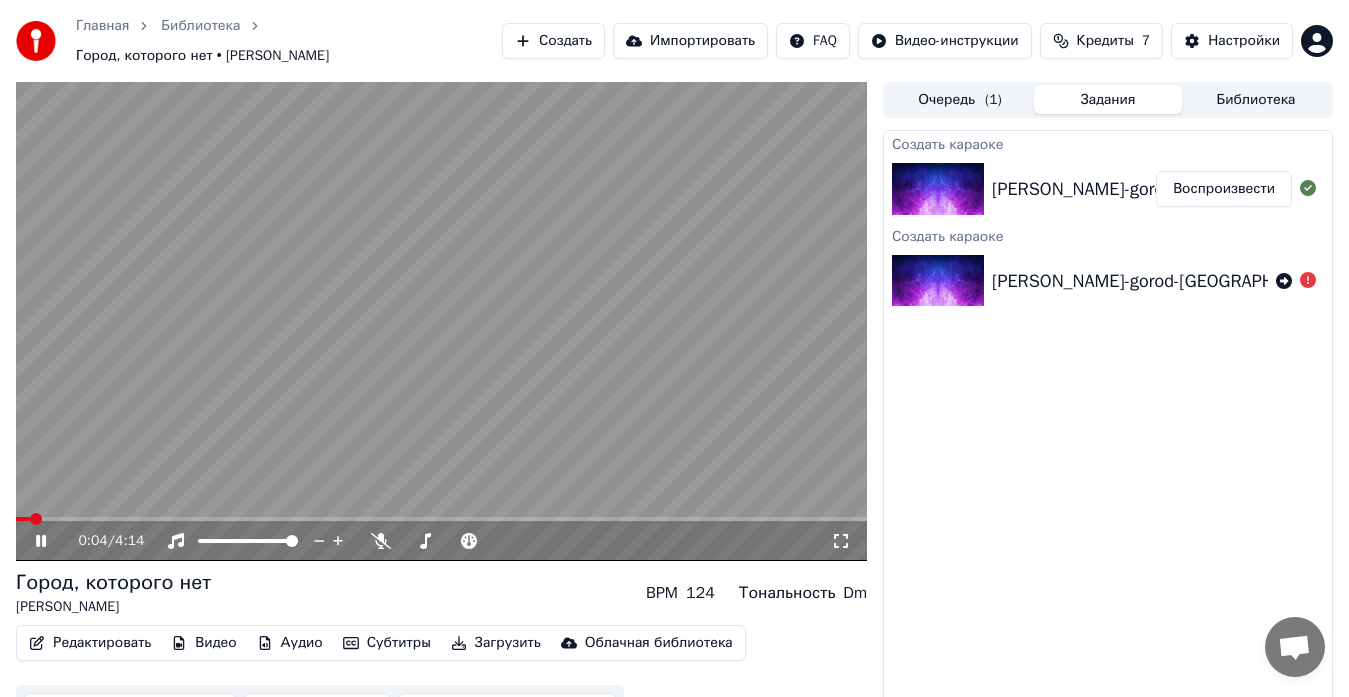 click on "Редактировать" at bounding box center (90, 643) 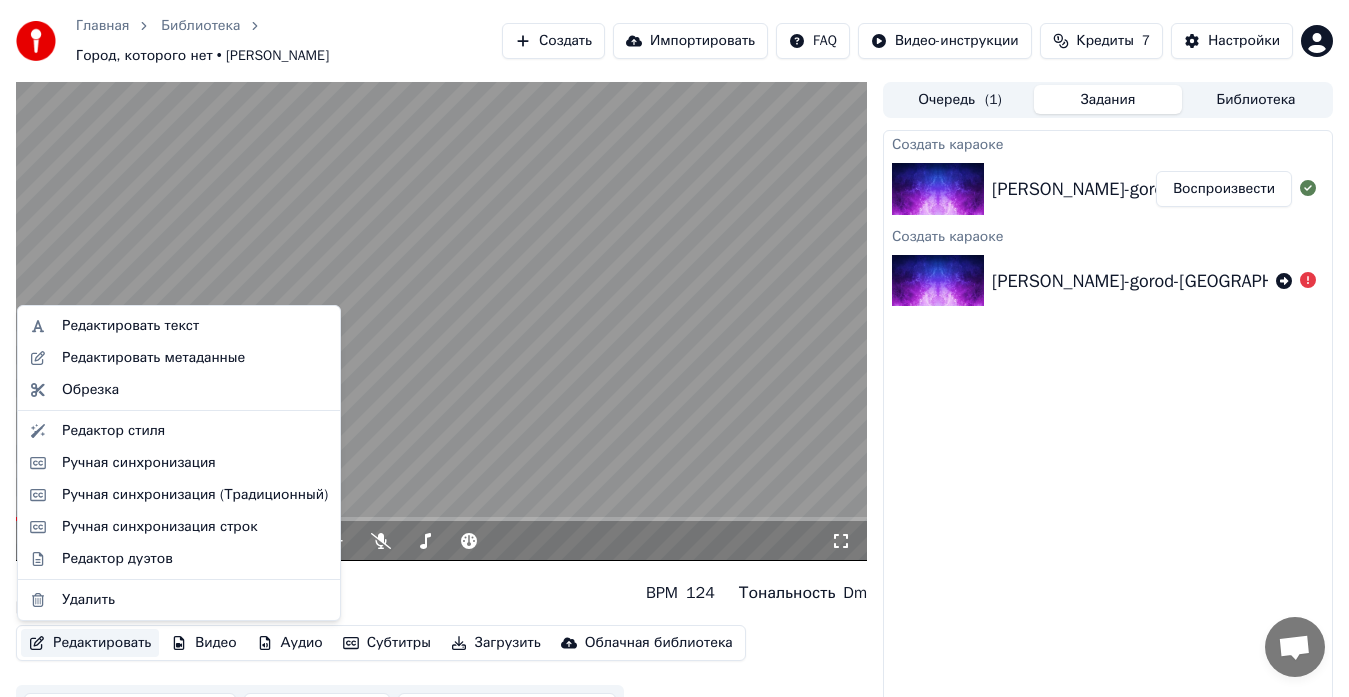 click on "Редактировать" at bounding box center [90, 643] 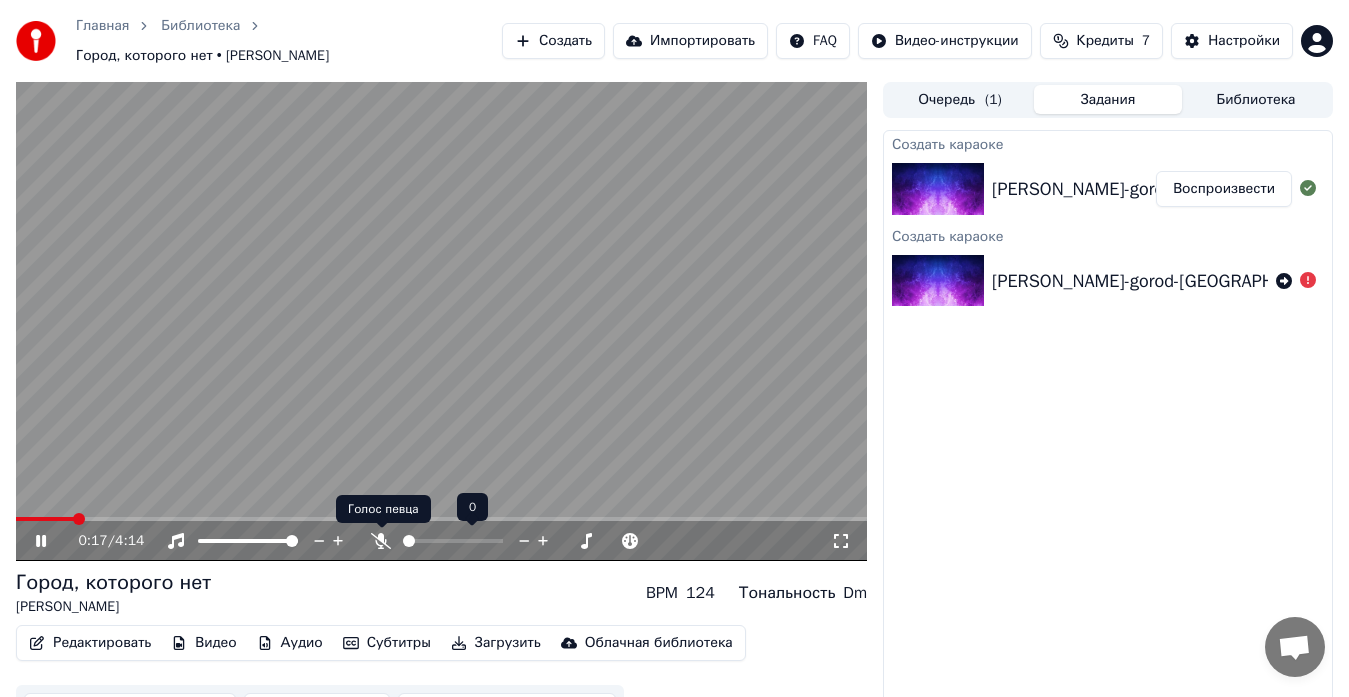 click at bounding box center (471, 541) 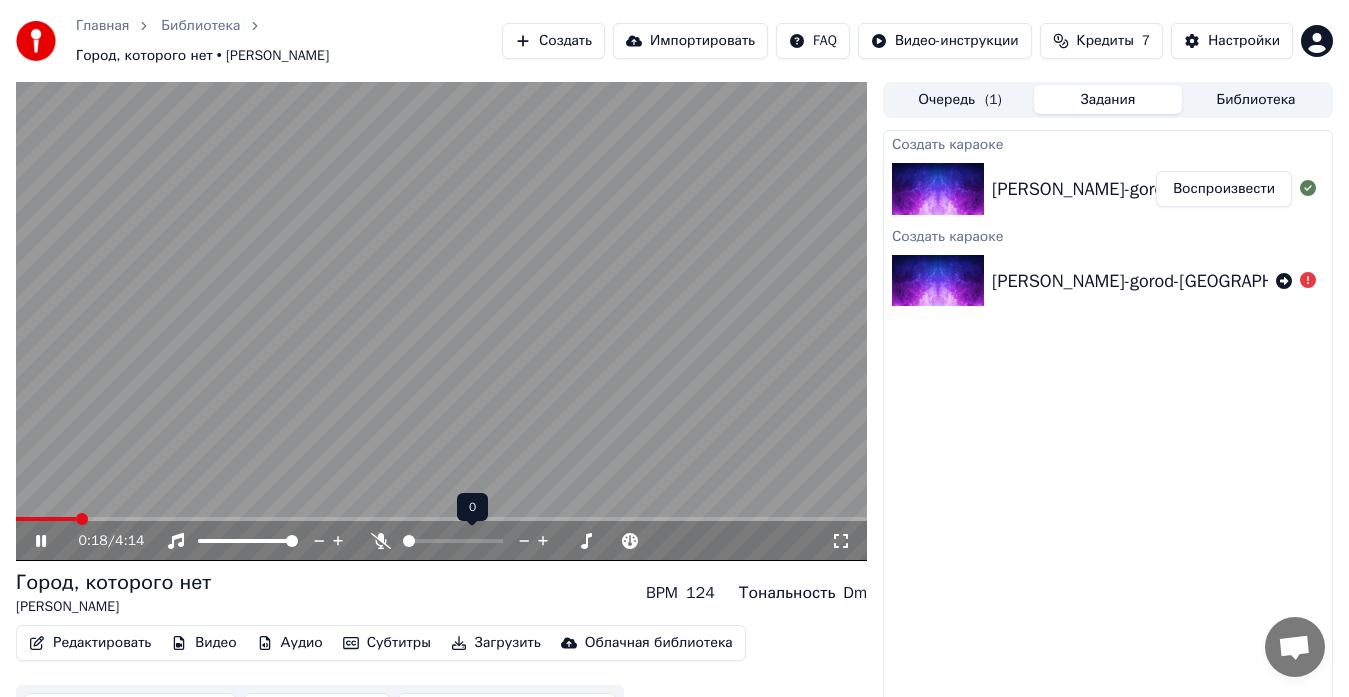 click at bounding box center [453, 541] 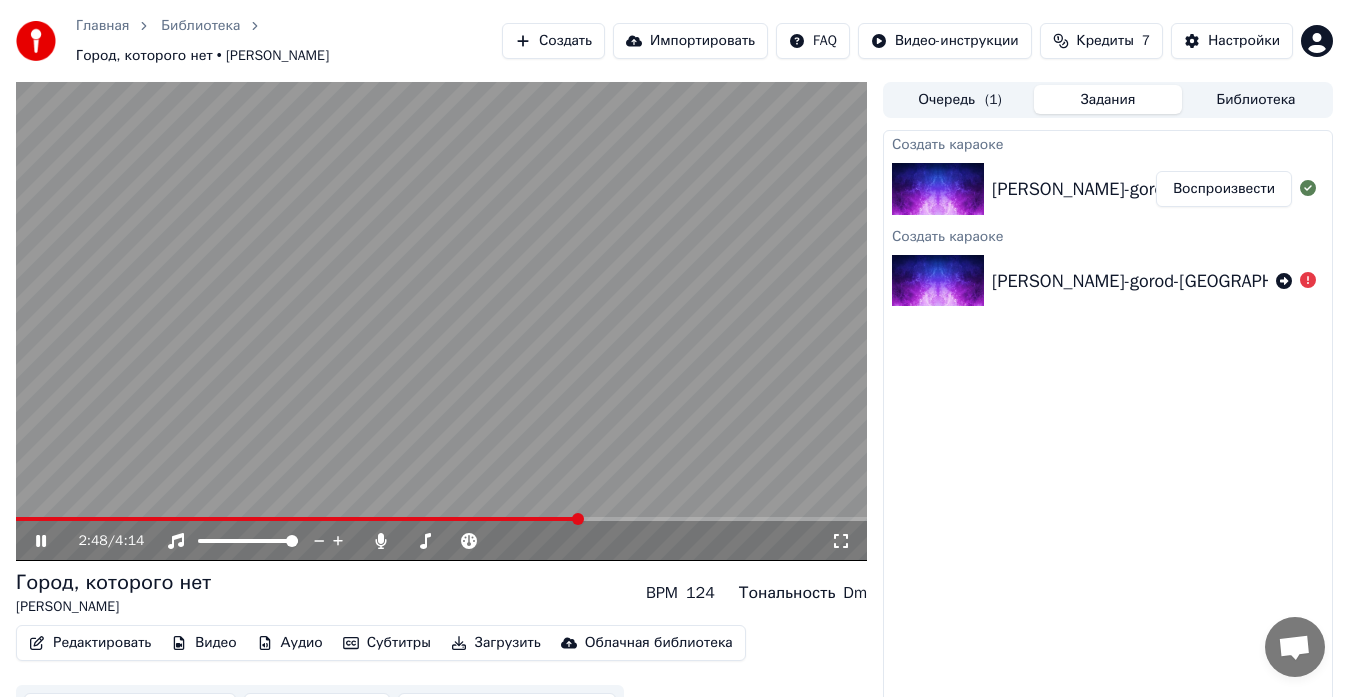 click on "Редактировать" at bounding box center [90, 643] 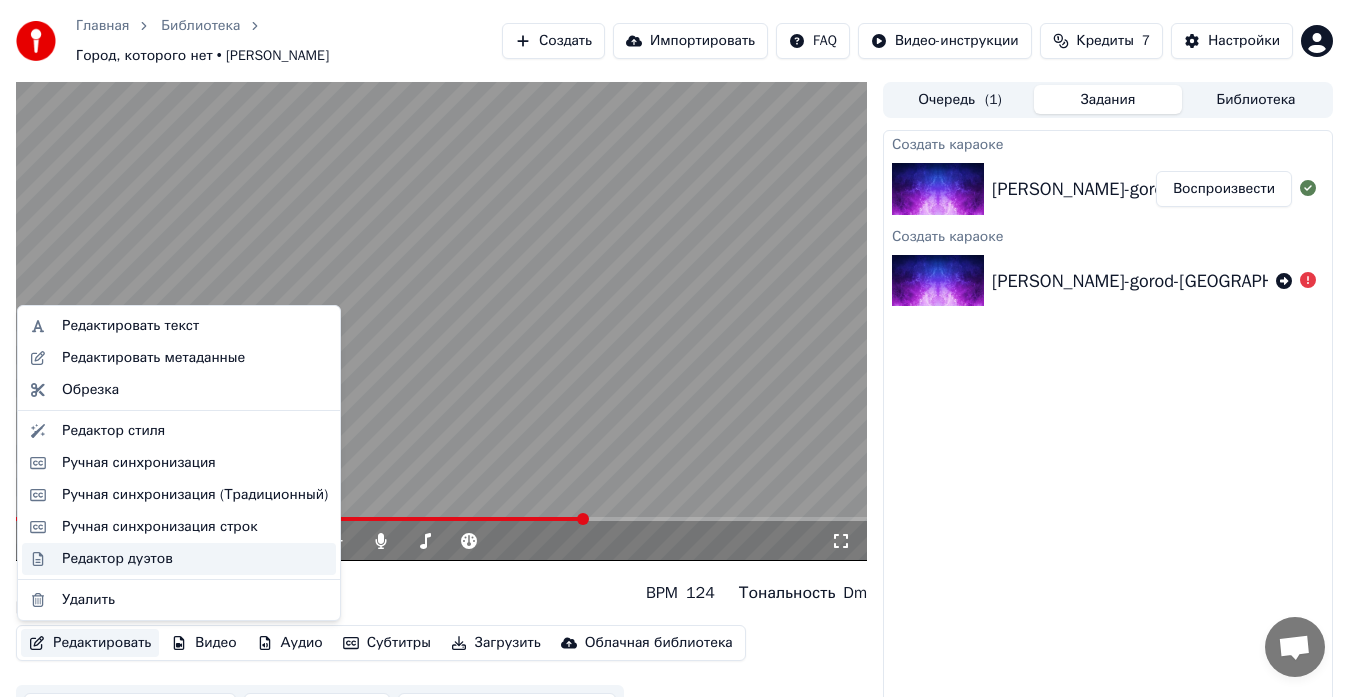 click on "Редактор дуэтов" at bounding box center (117, 559) 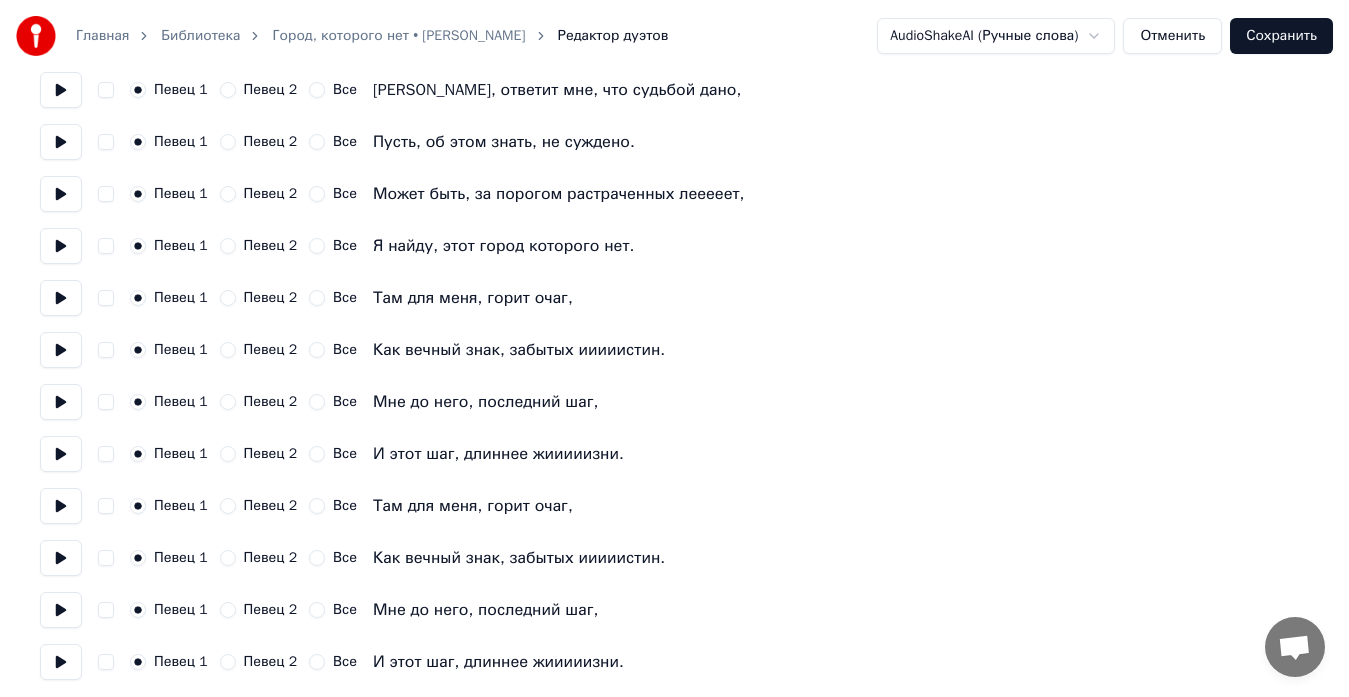 scroll, scrollTop: 803, scrollLeft: 0, axis: vertical 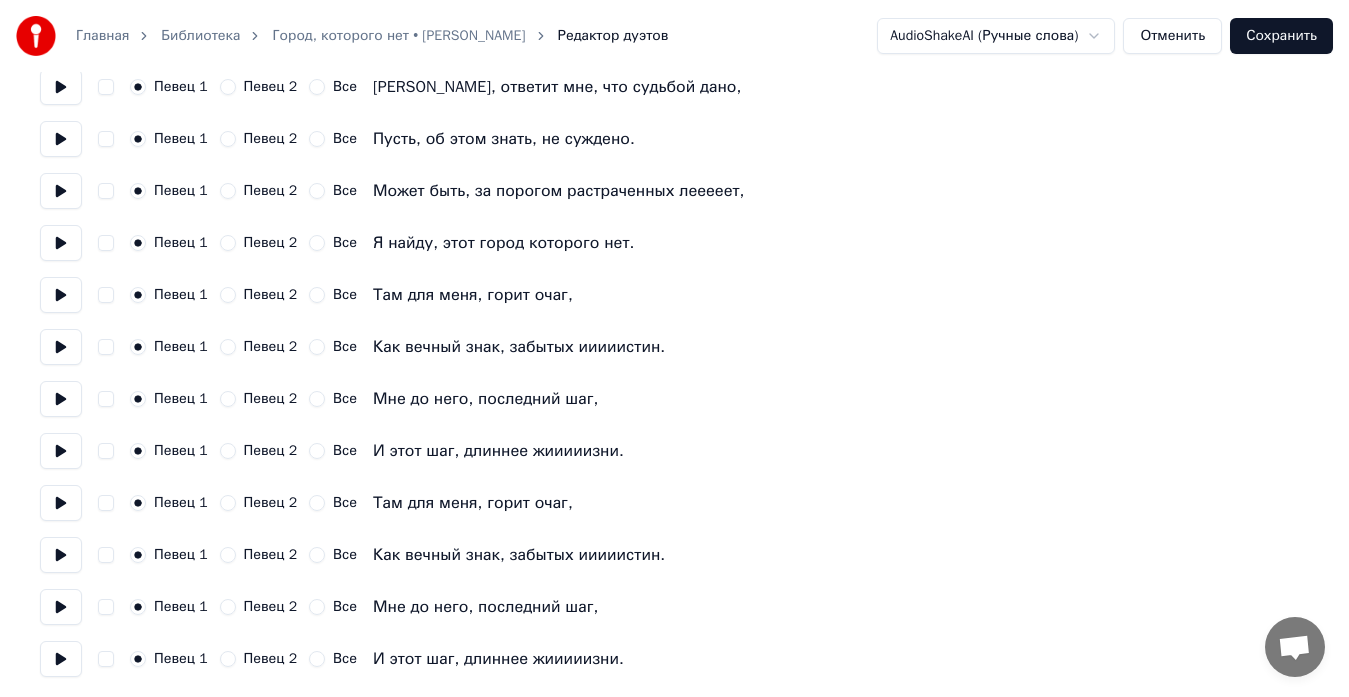 click on "Отменить" at bounding box center [1172, 36] 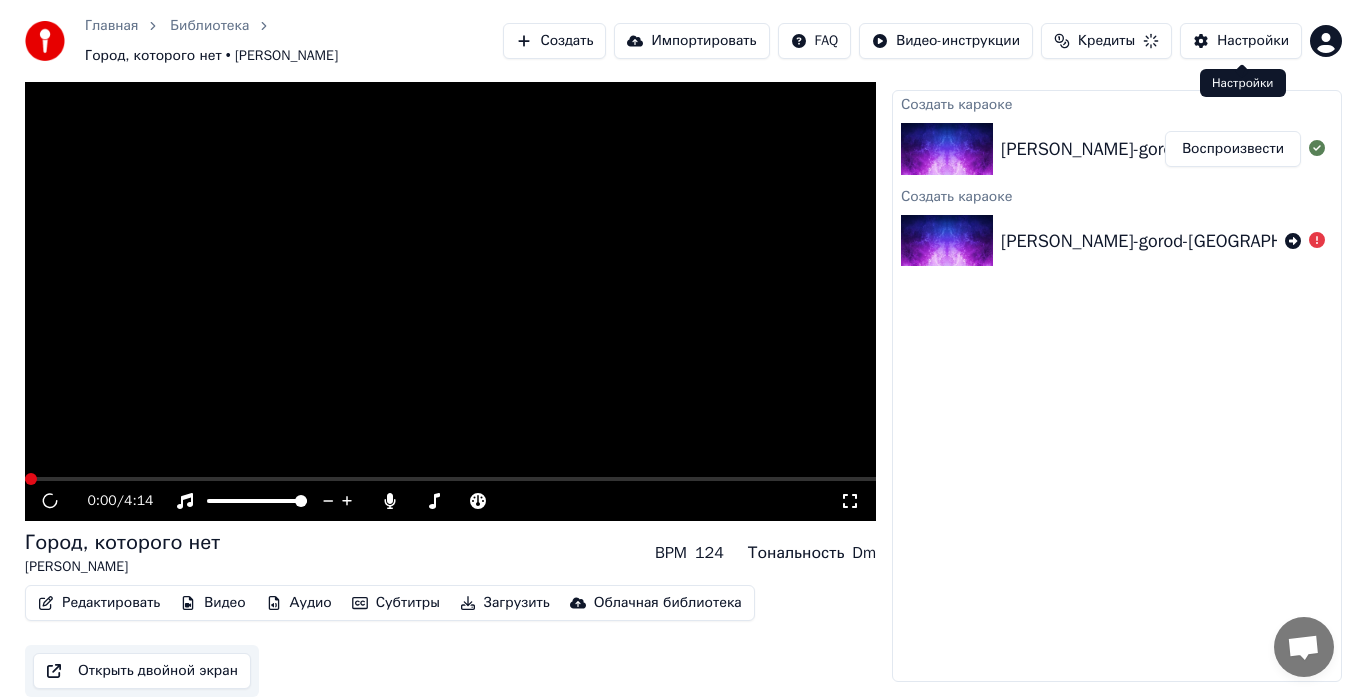 scroll, scrollTop: 0, scrollLeft: 0, axis: both 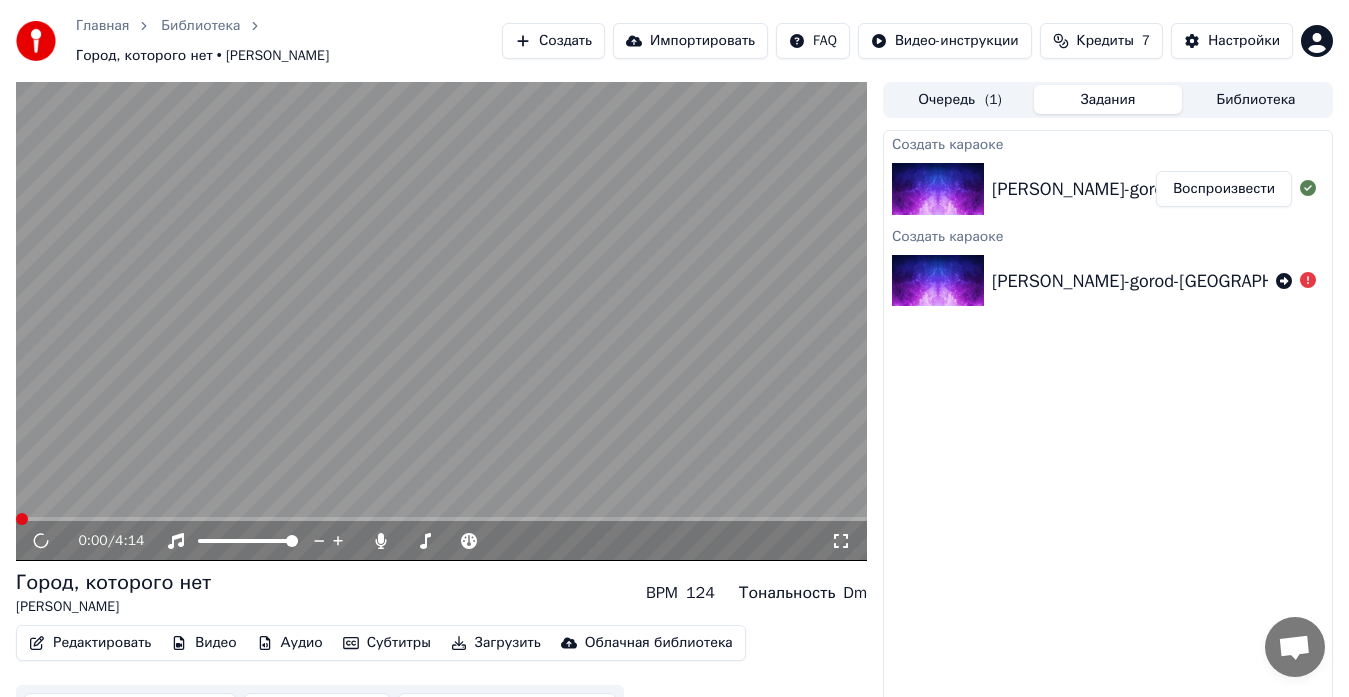 click at bounding box center (441, 519) 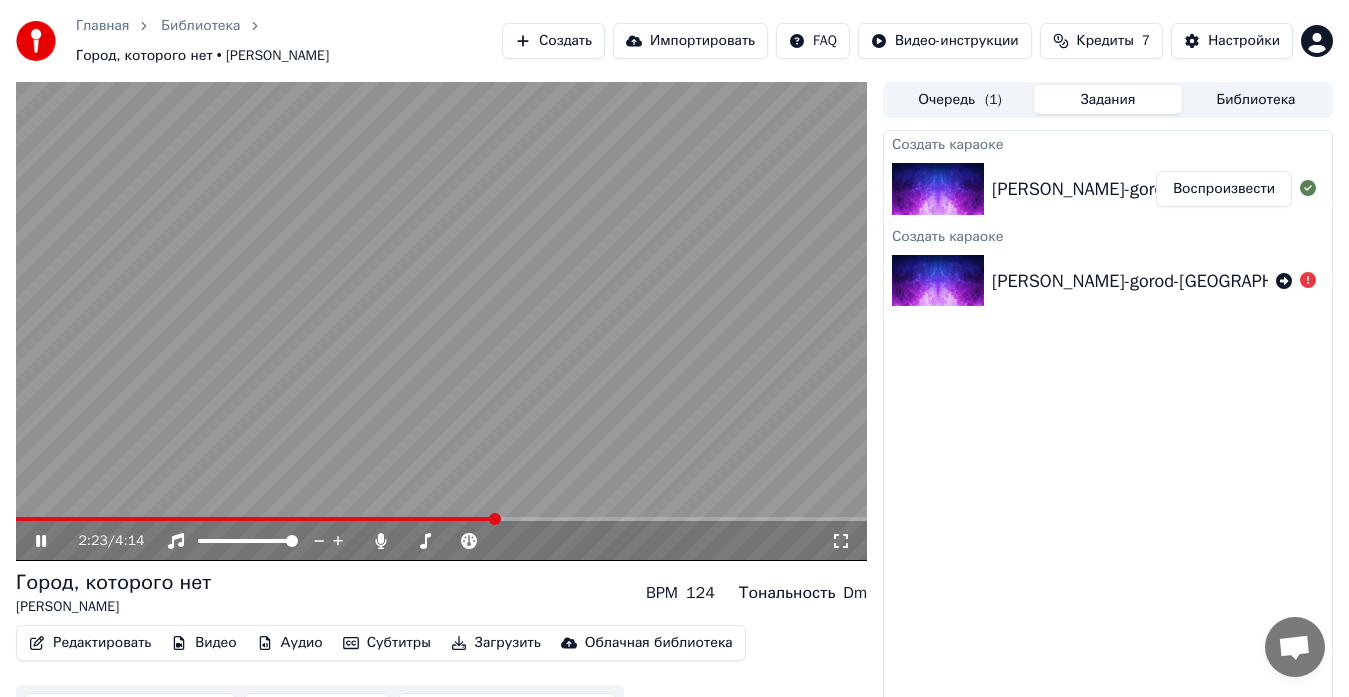 click at bounding box center (441, 519) 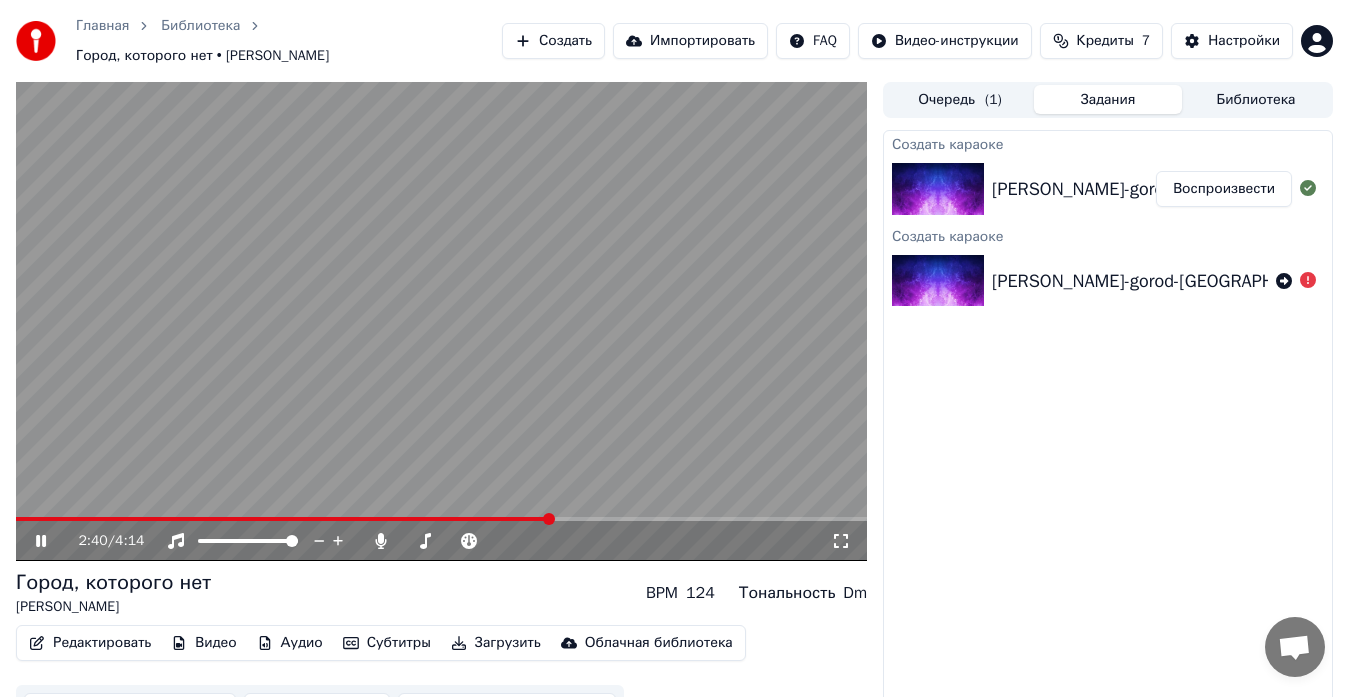click at bounding box center (441, 519) 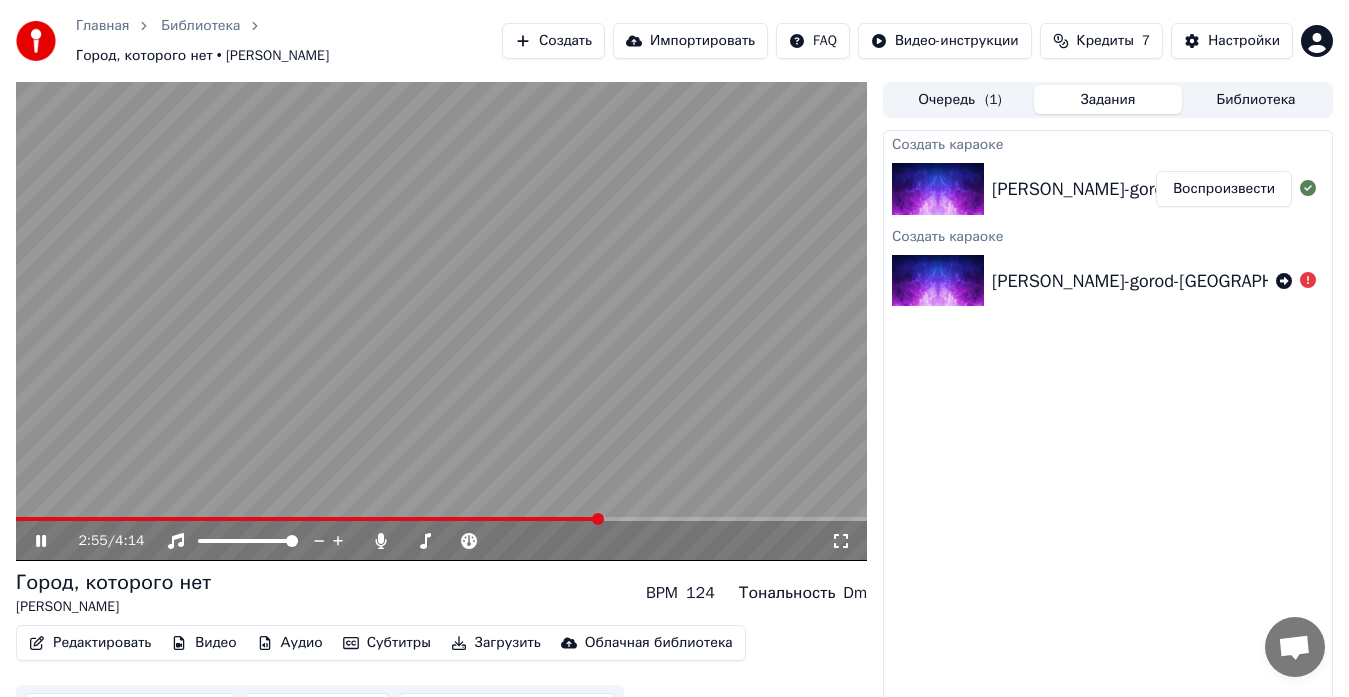 click at bounding box center (441, 519) 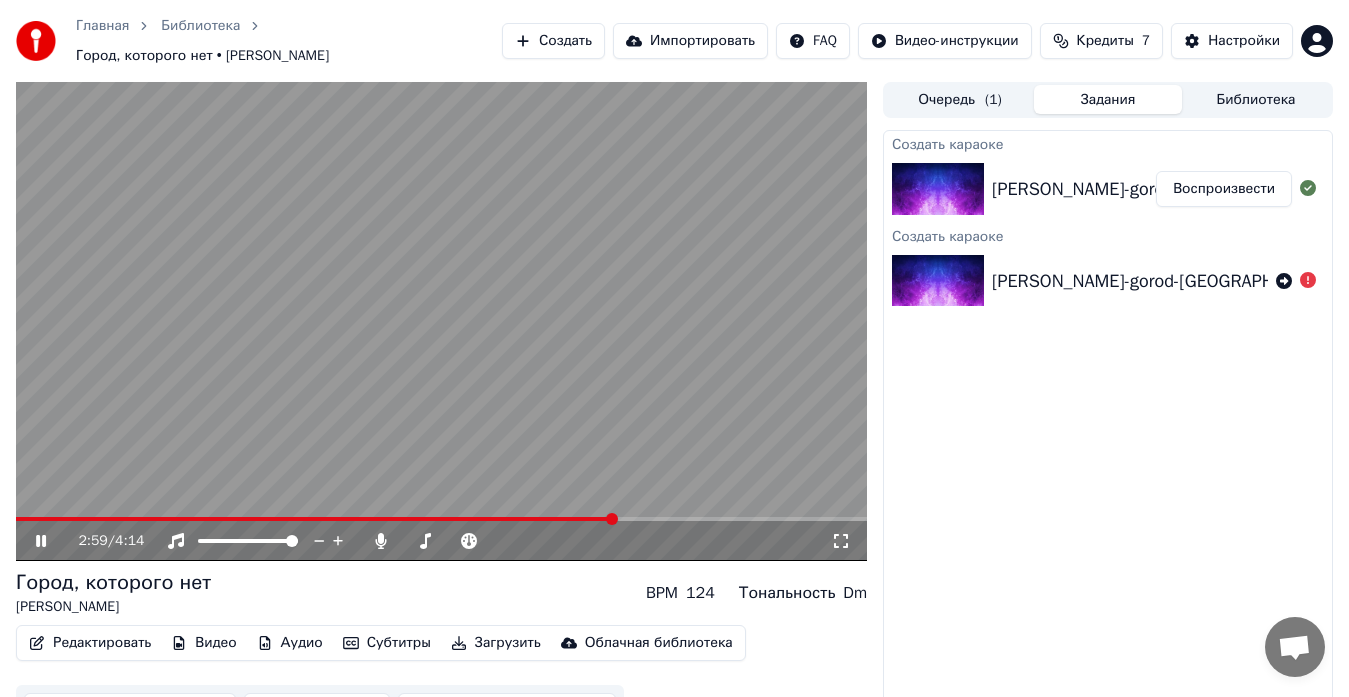 click at bounding box center [441, 519] 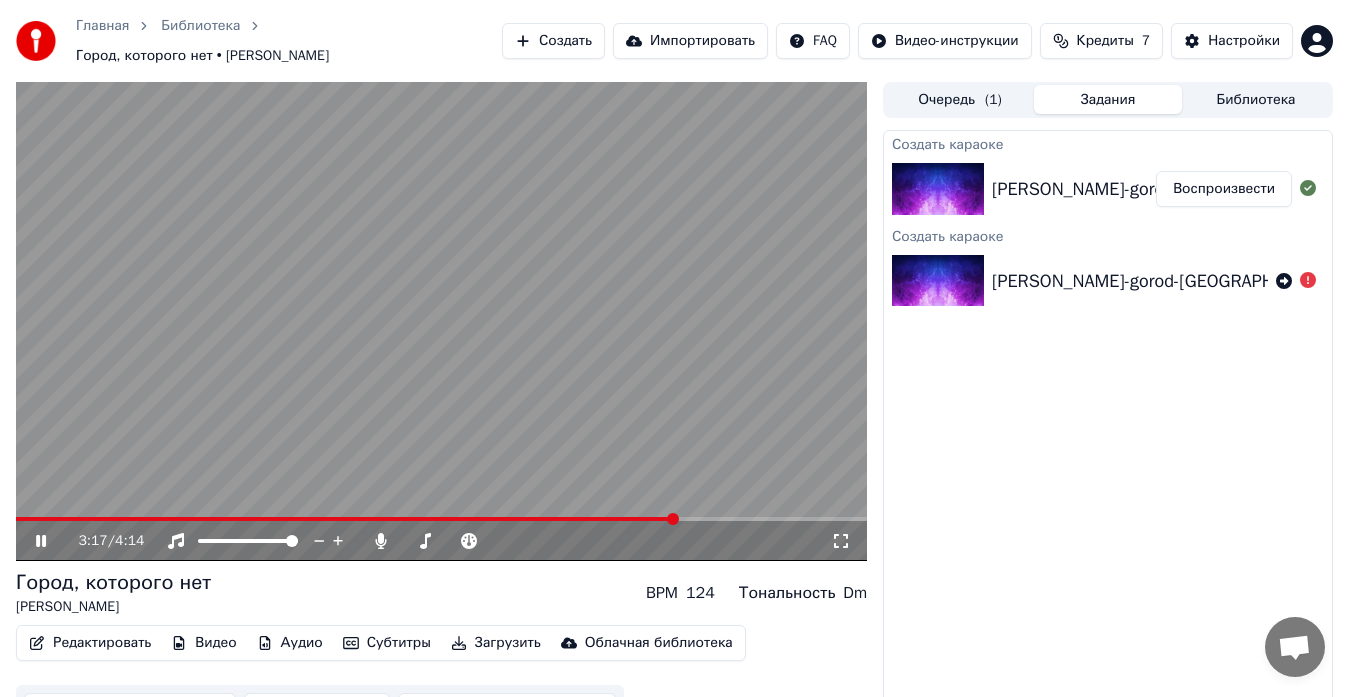 click on "3:17  /  4:14" at bounding box center (441, 541) 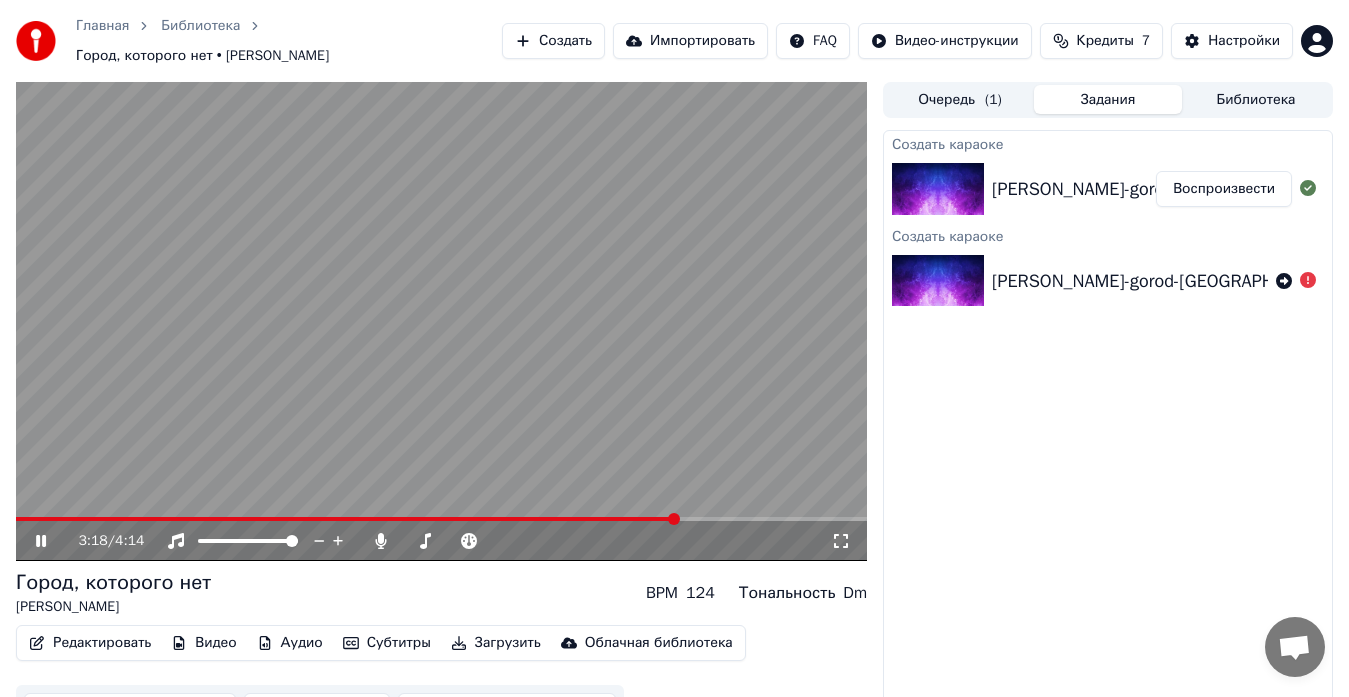 click at bounding box center [441, 519] 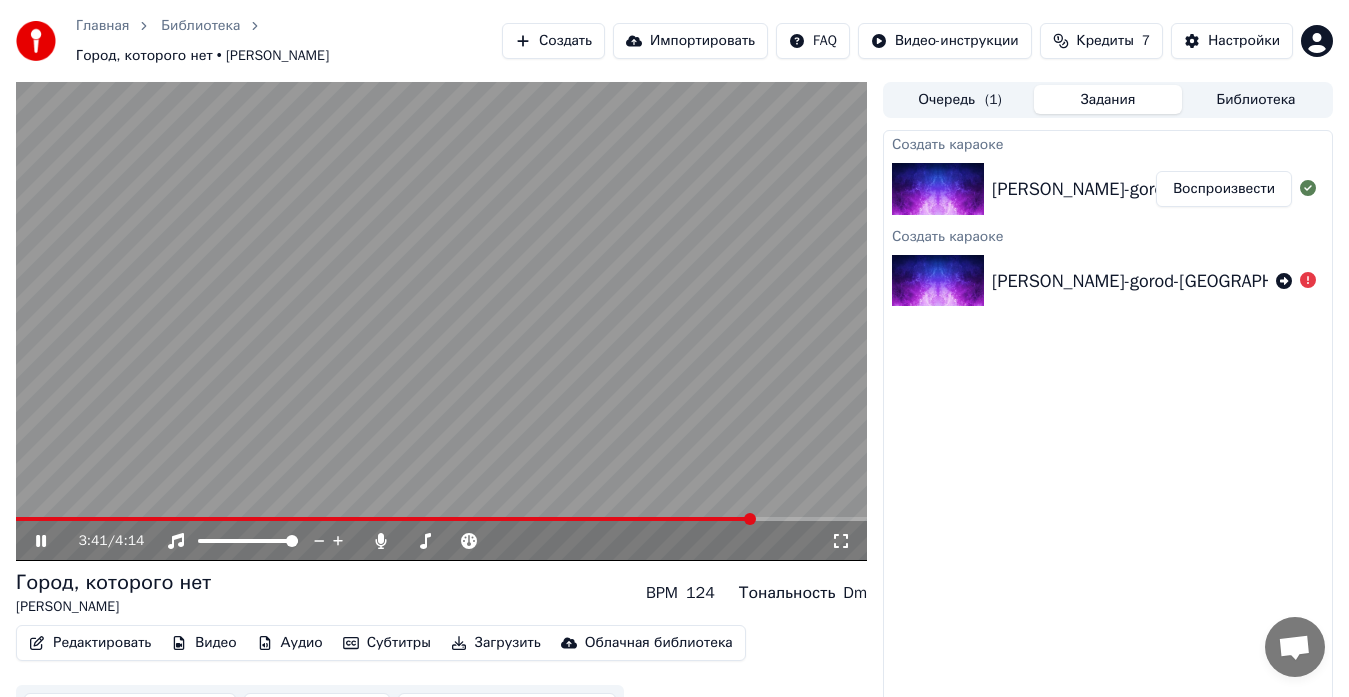 click at bounding box center (385, 519) 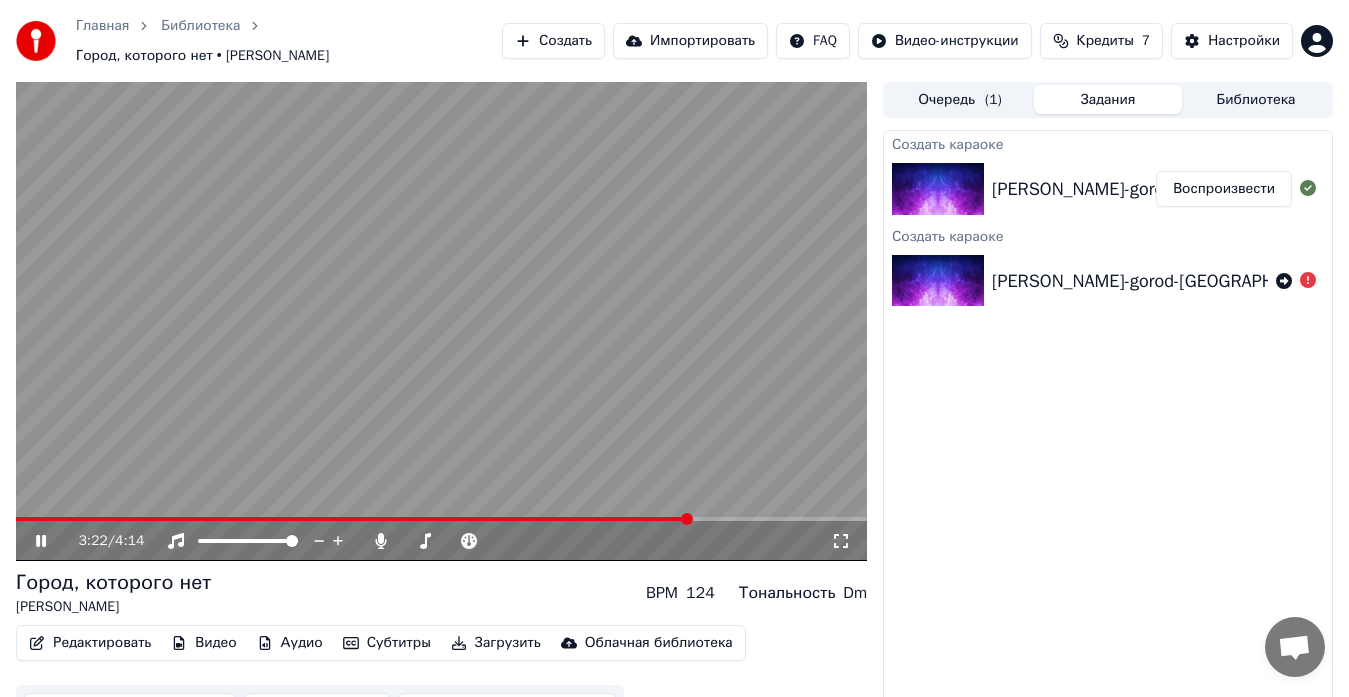 click at bounding box center [353, 519] 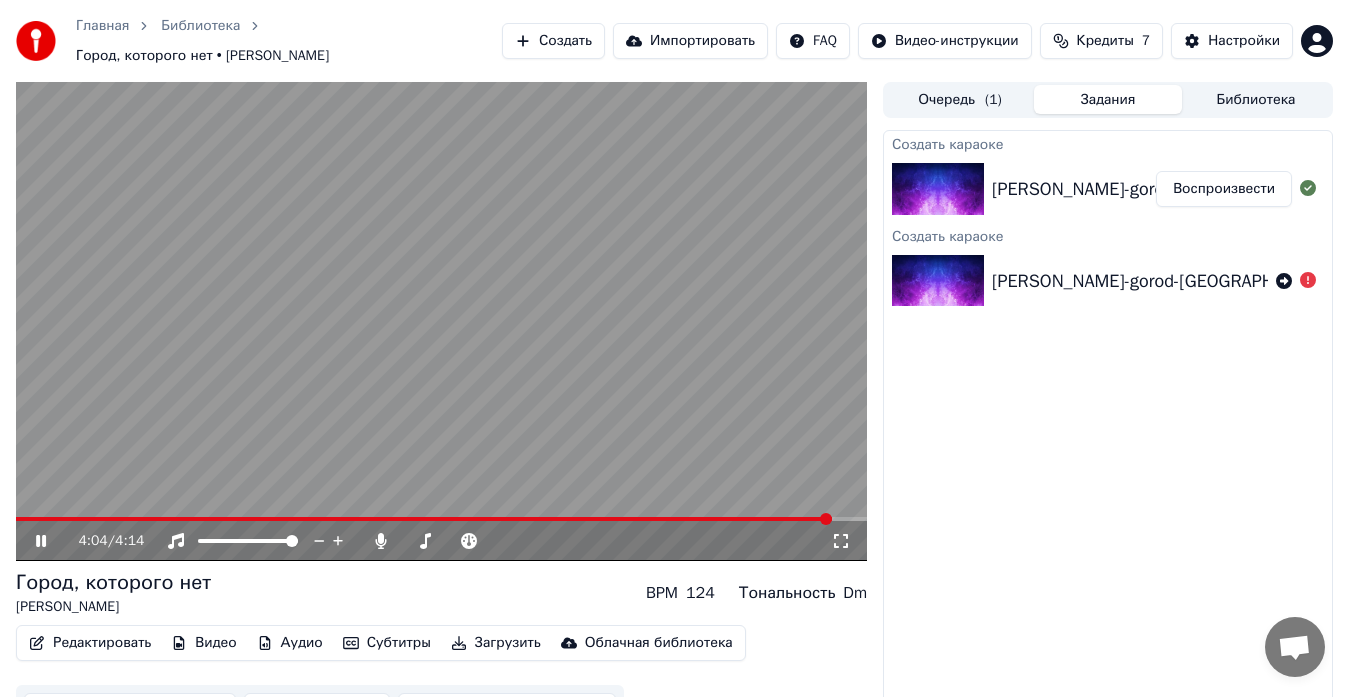 click 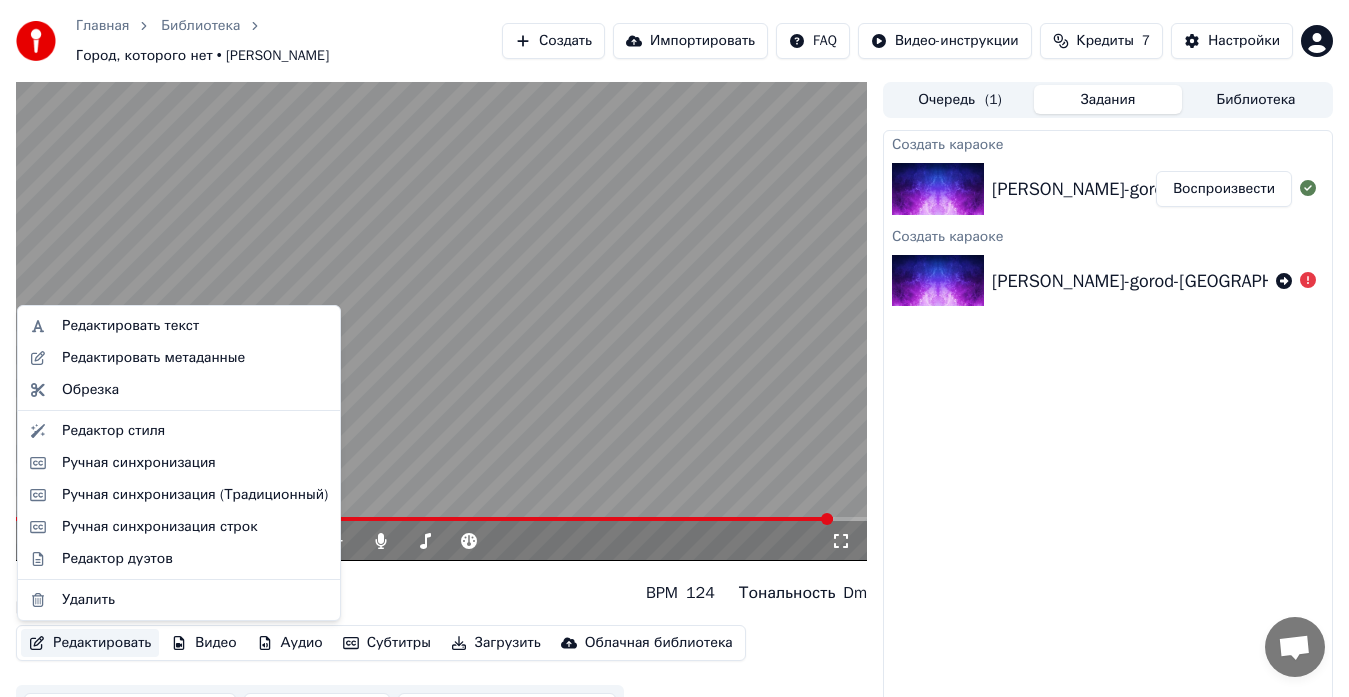 click on "Редактировать" at bounding box center [90, 643] 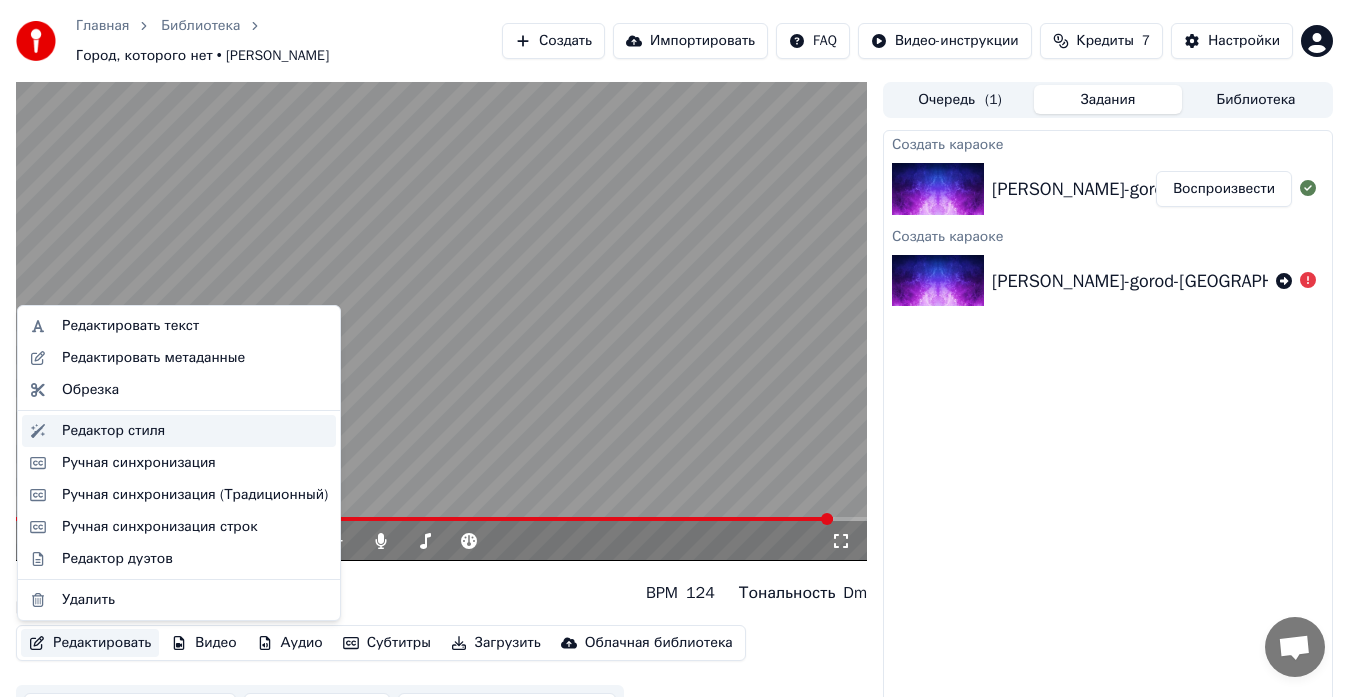 click on "Редактор стиля" at bounding box center [113, 431] 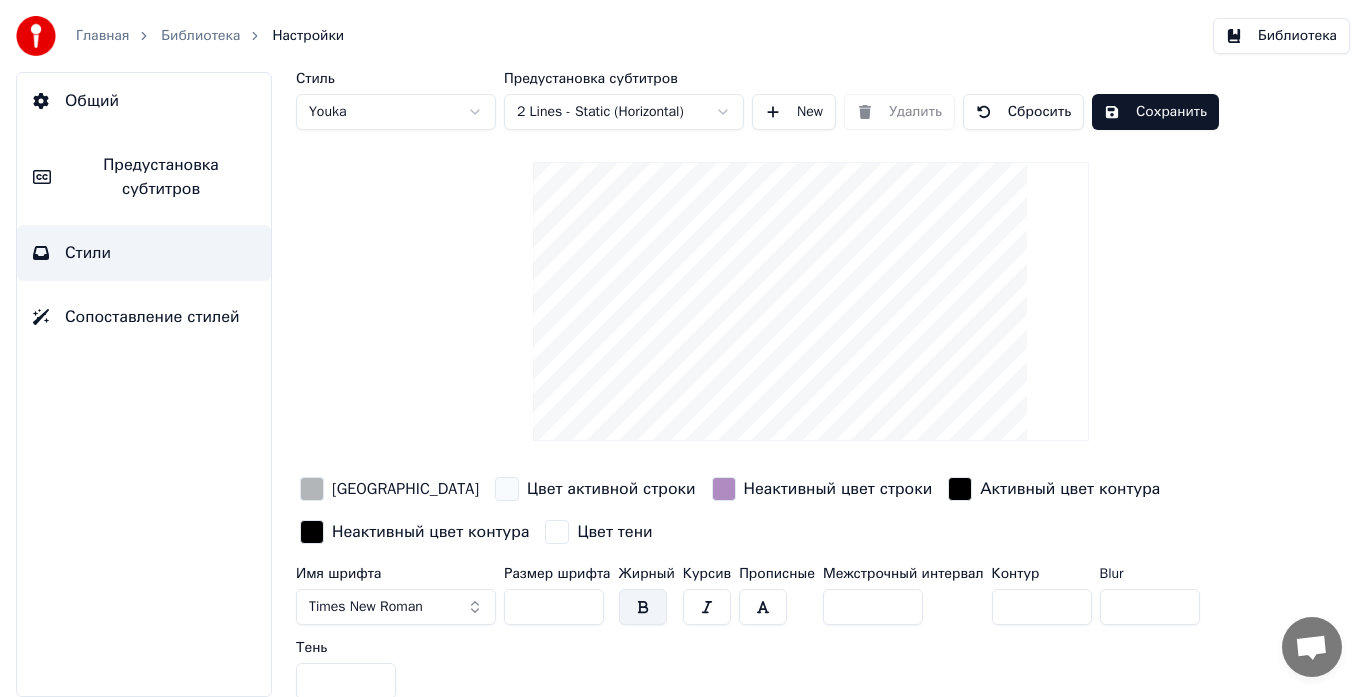 click on "Неактивный цвет строки" at bounding box center [838, 489] 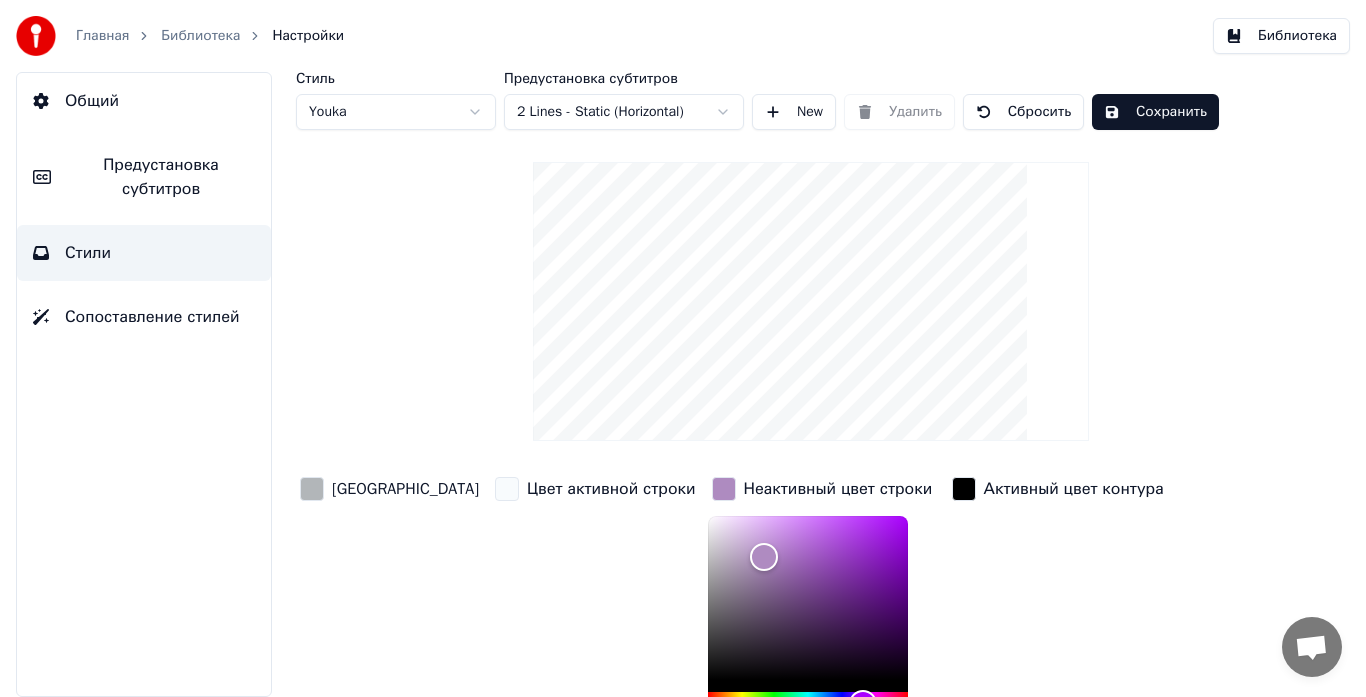 scroll, scrollTop: 200, scrollLeft: 0, axis: vertical 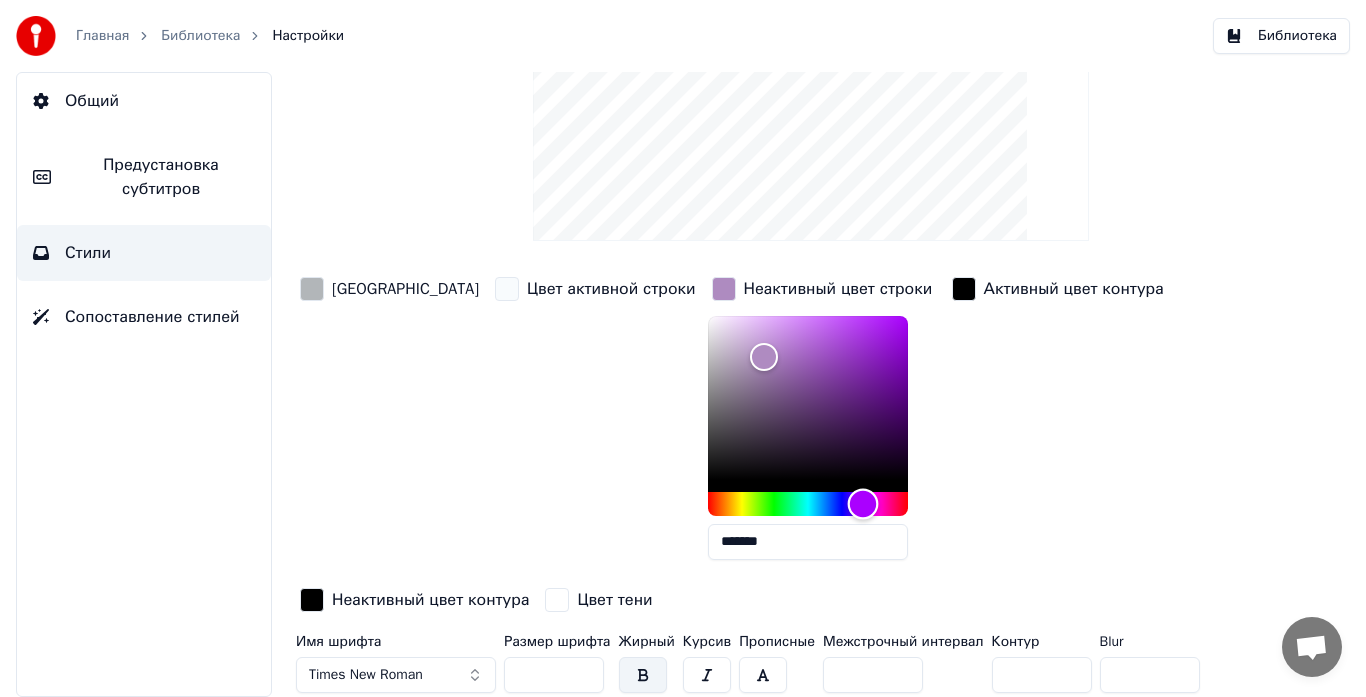 click at bounding box center (808, 504) 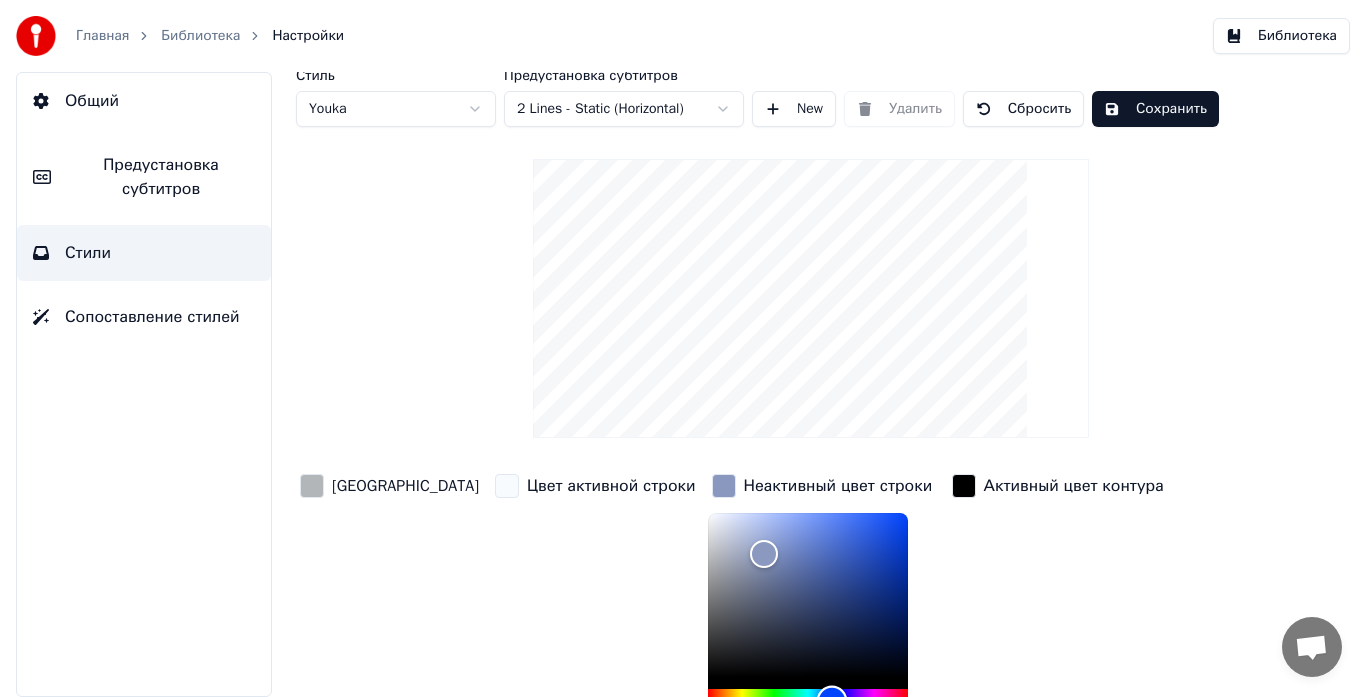 scroll, scrollTop: 0, scrollLeft: 0, axis: both 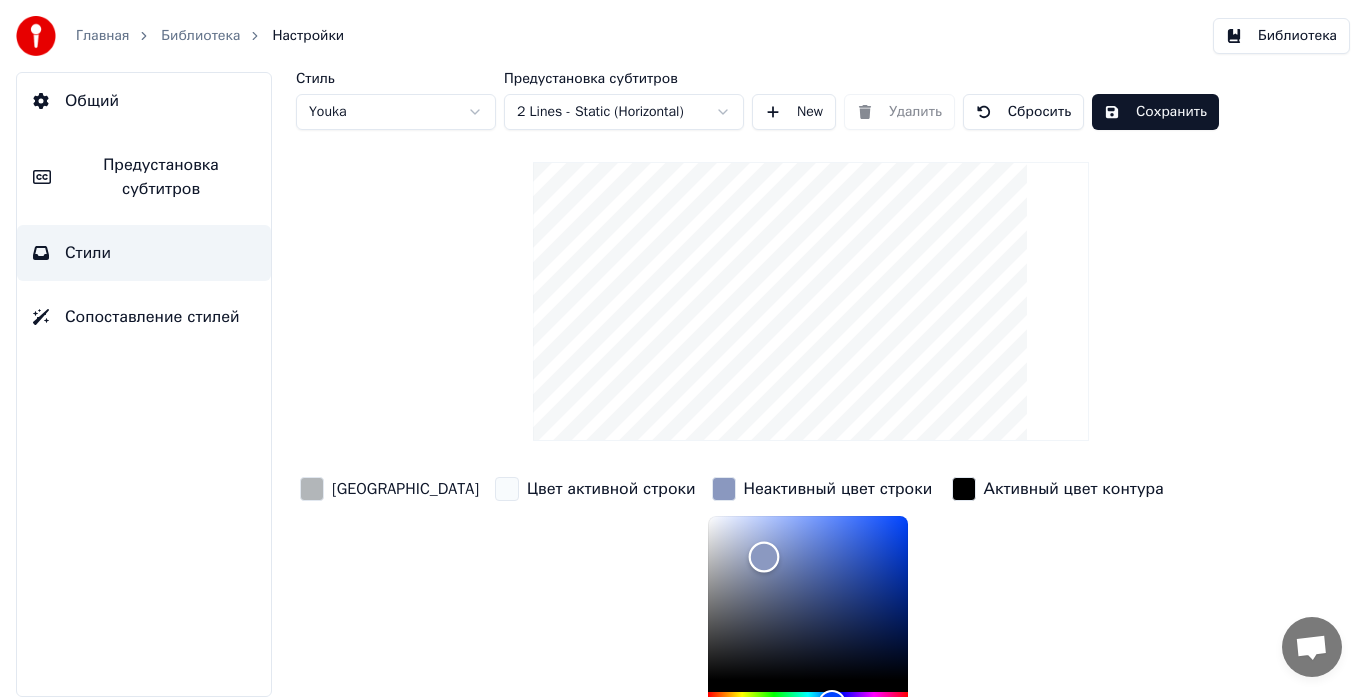 click at bounding box center [808, 598] 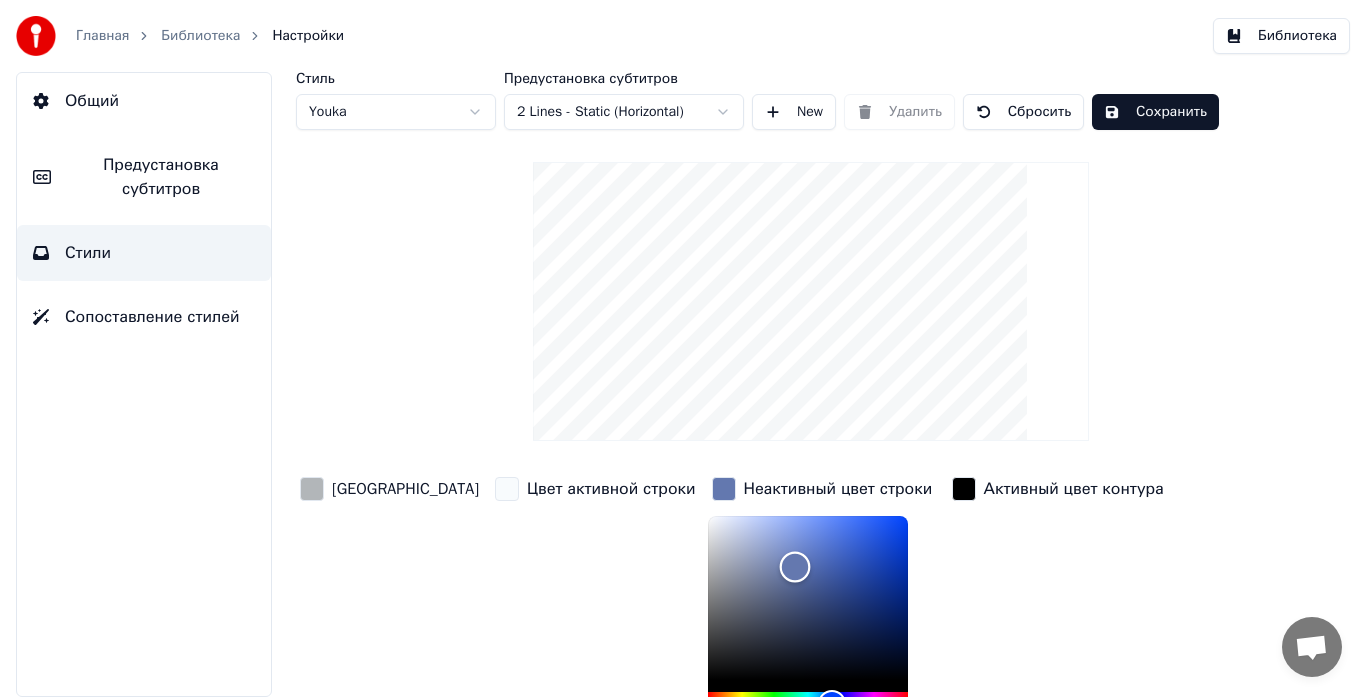 type on "*******" 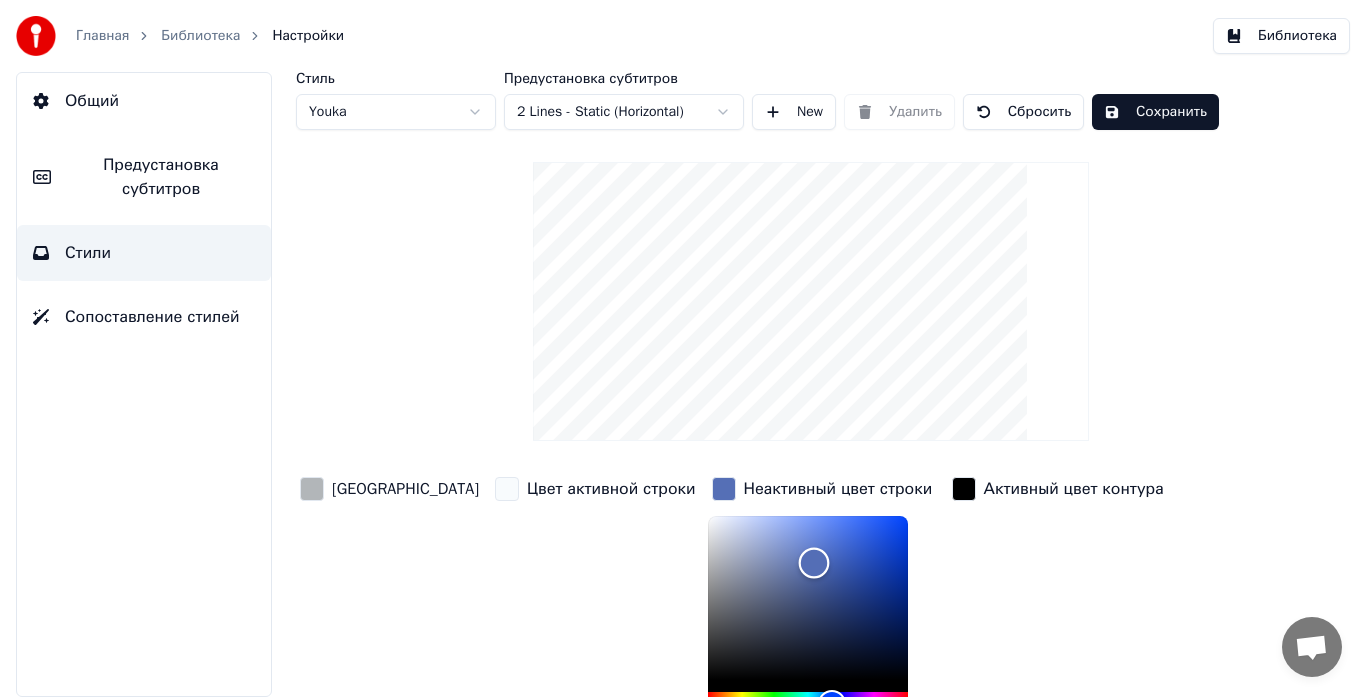 click at bounding box center [808, 598] 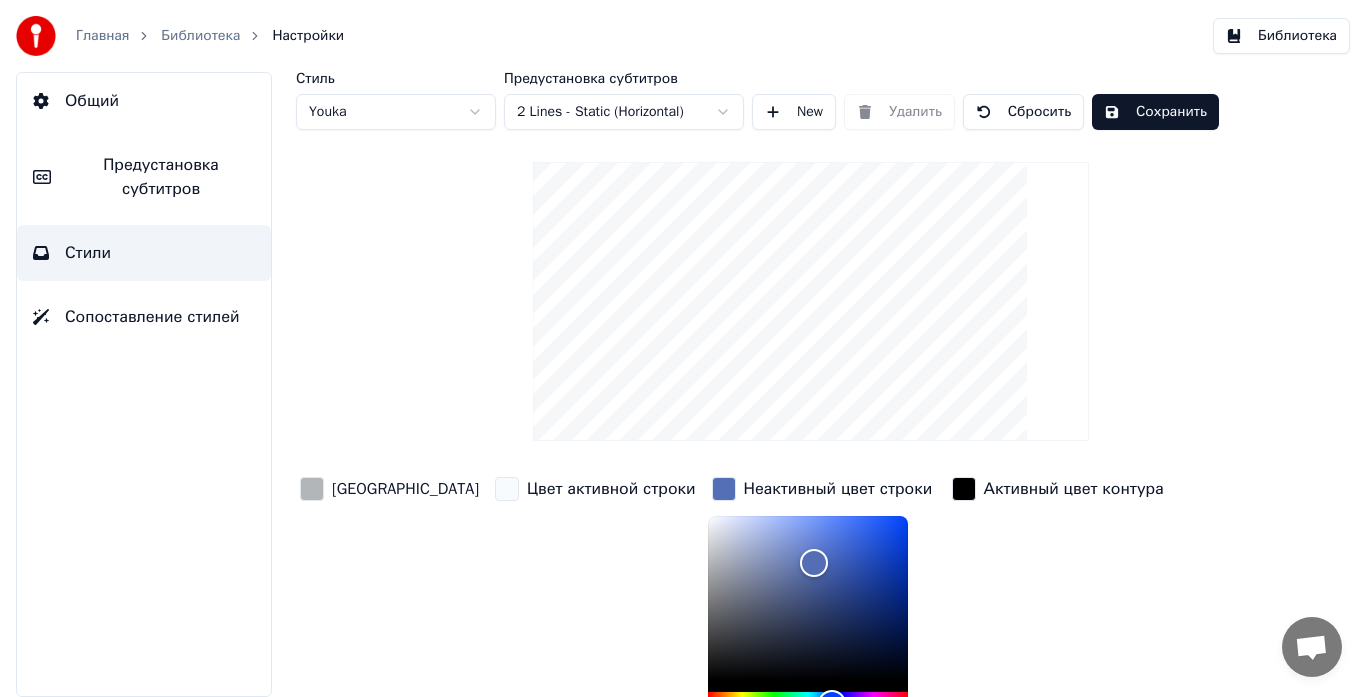 click on "[GEOGRAPHIC_DATA]" at bounding box center (405, 489) 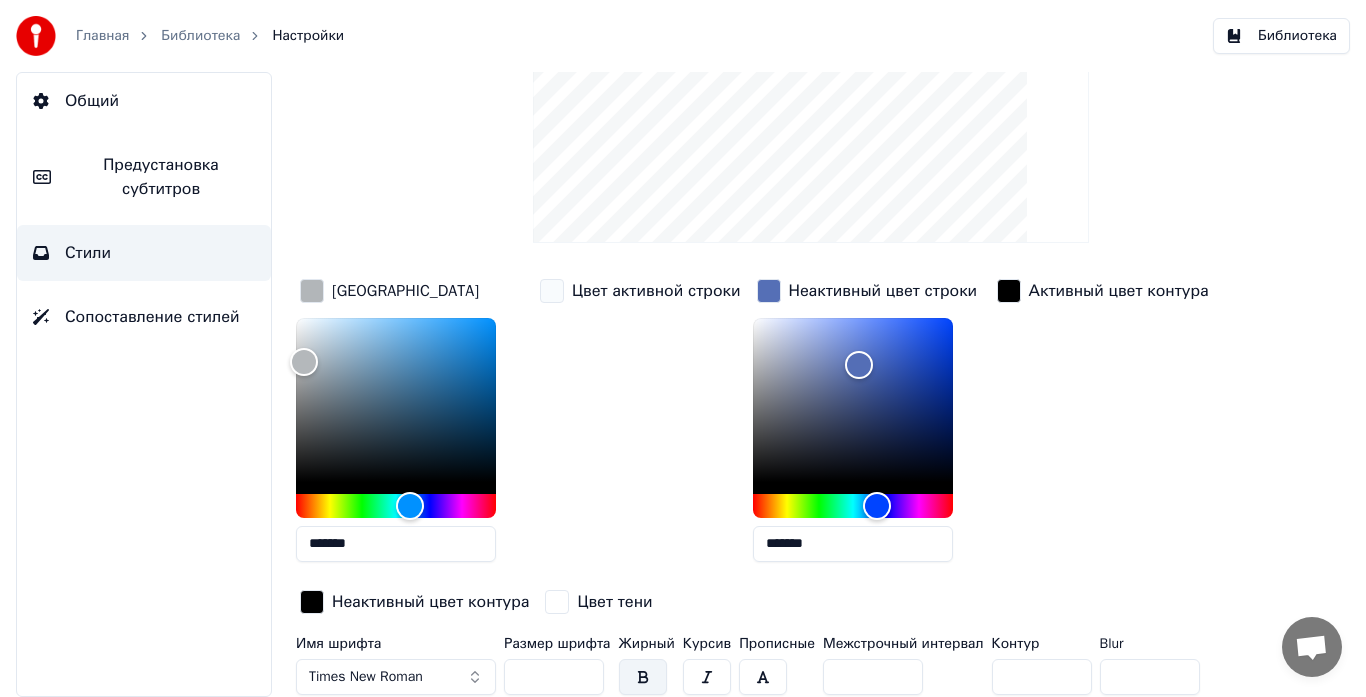 scroll, scrollTop: 200, scrollLeft: 0, axis: vertical 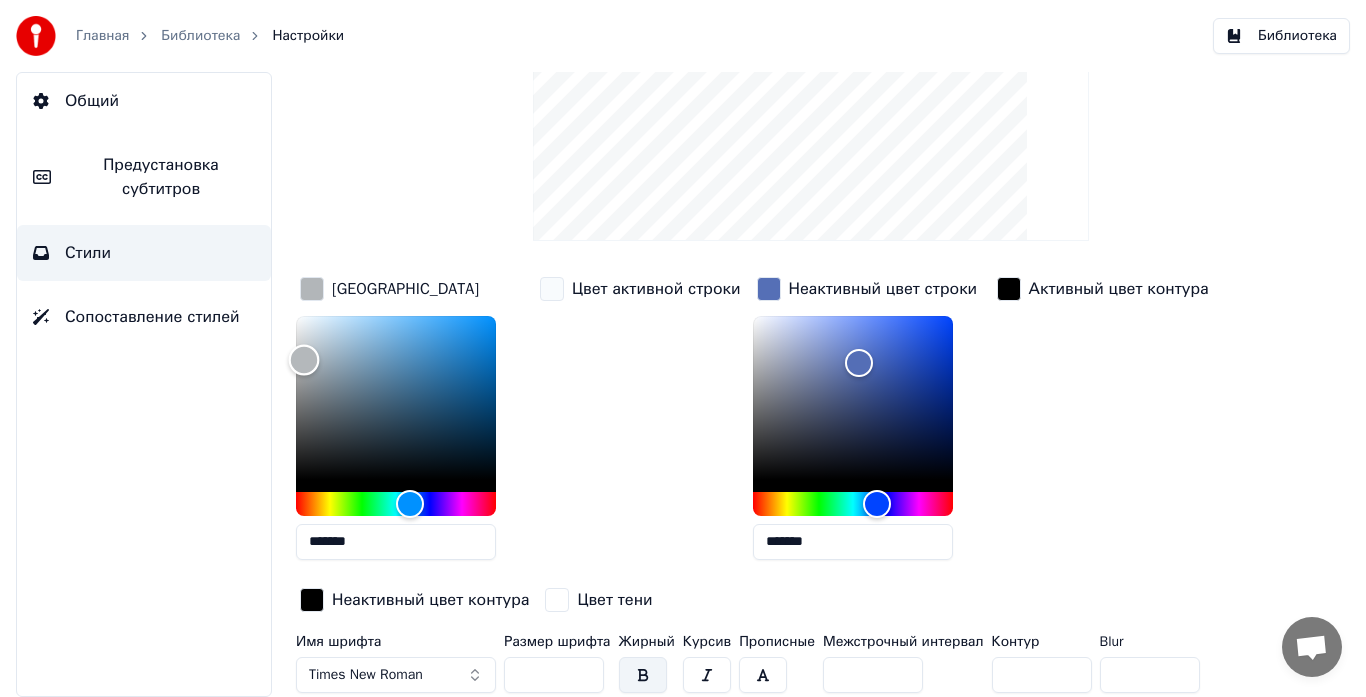 click at bounding box center [396, 398] 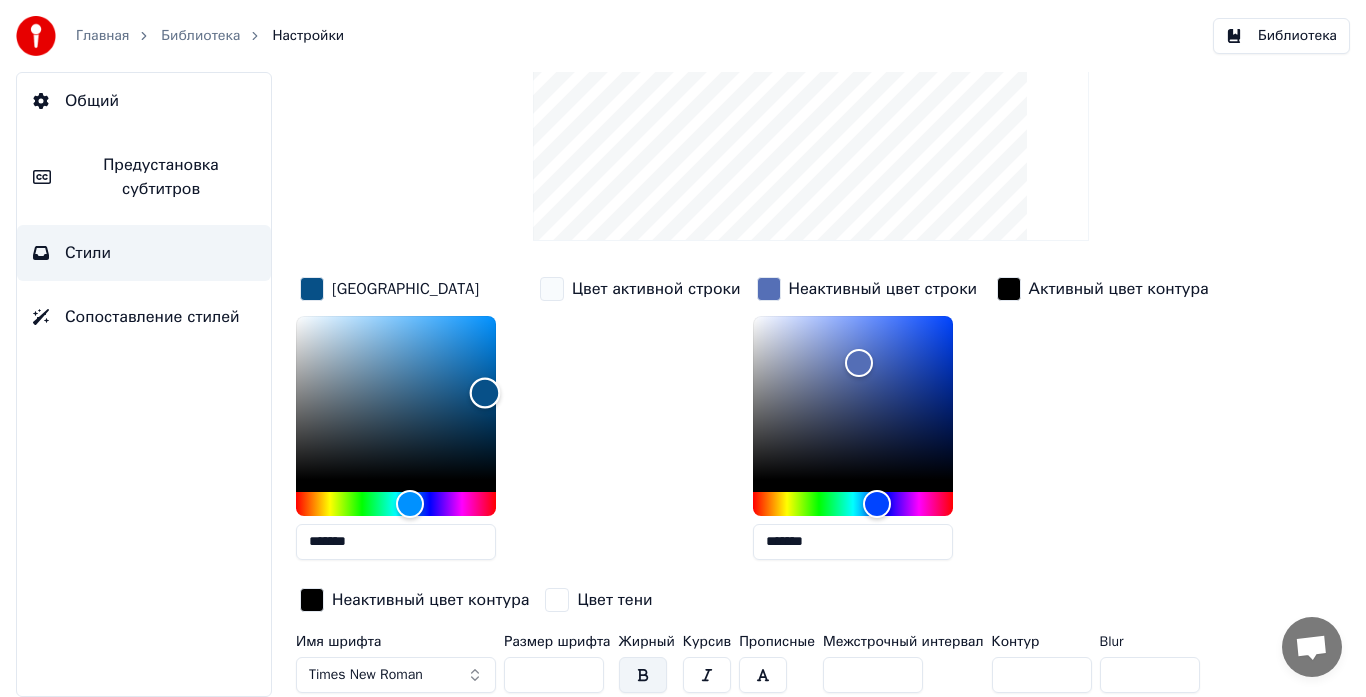 scroll, scrollTop: 100, scrollLeft: 0, axis: vertical 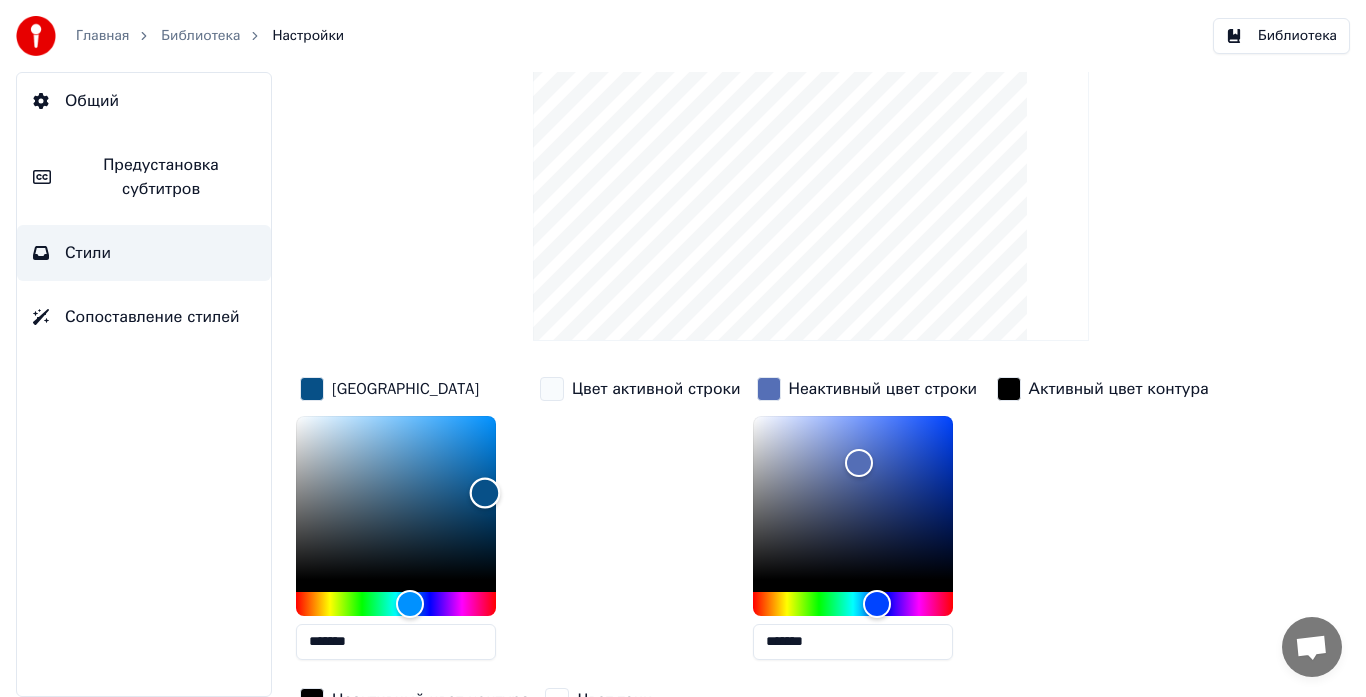 type on "*******" 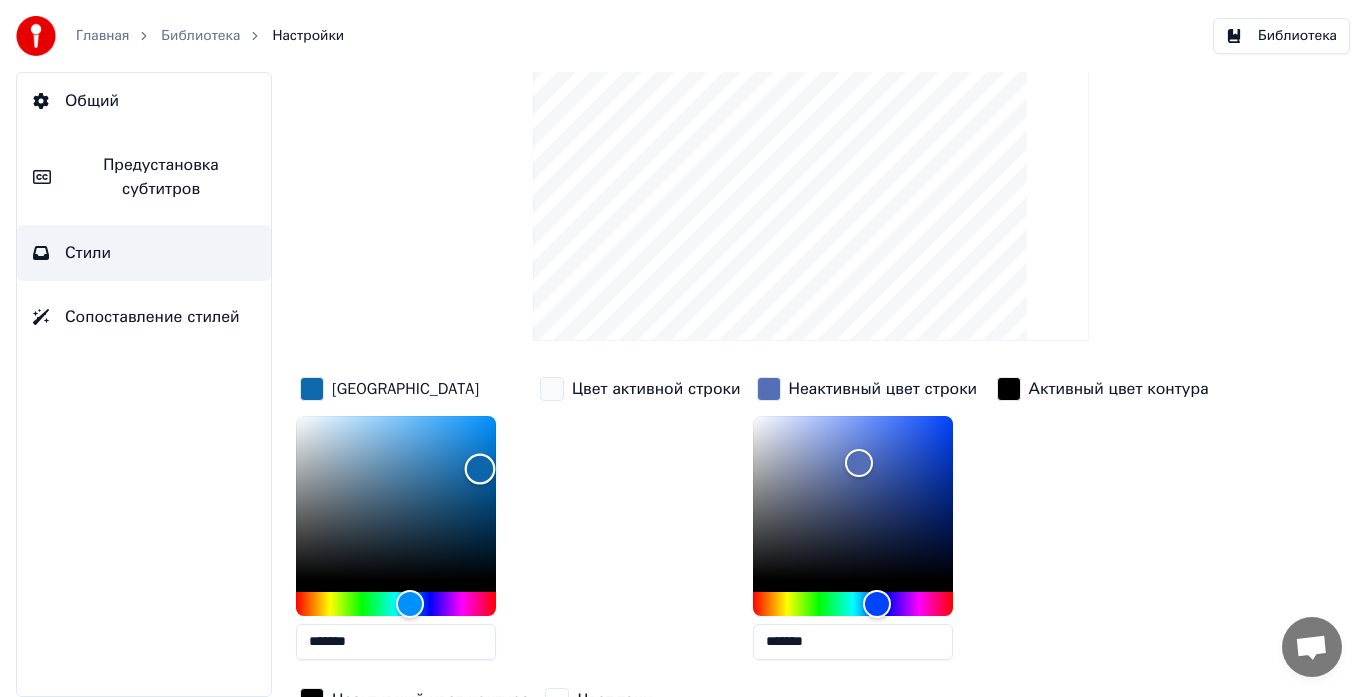 click at bounding box center [396, 498] 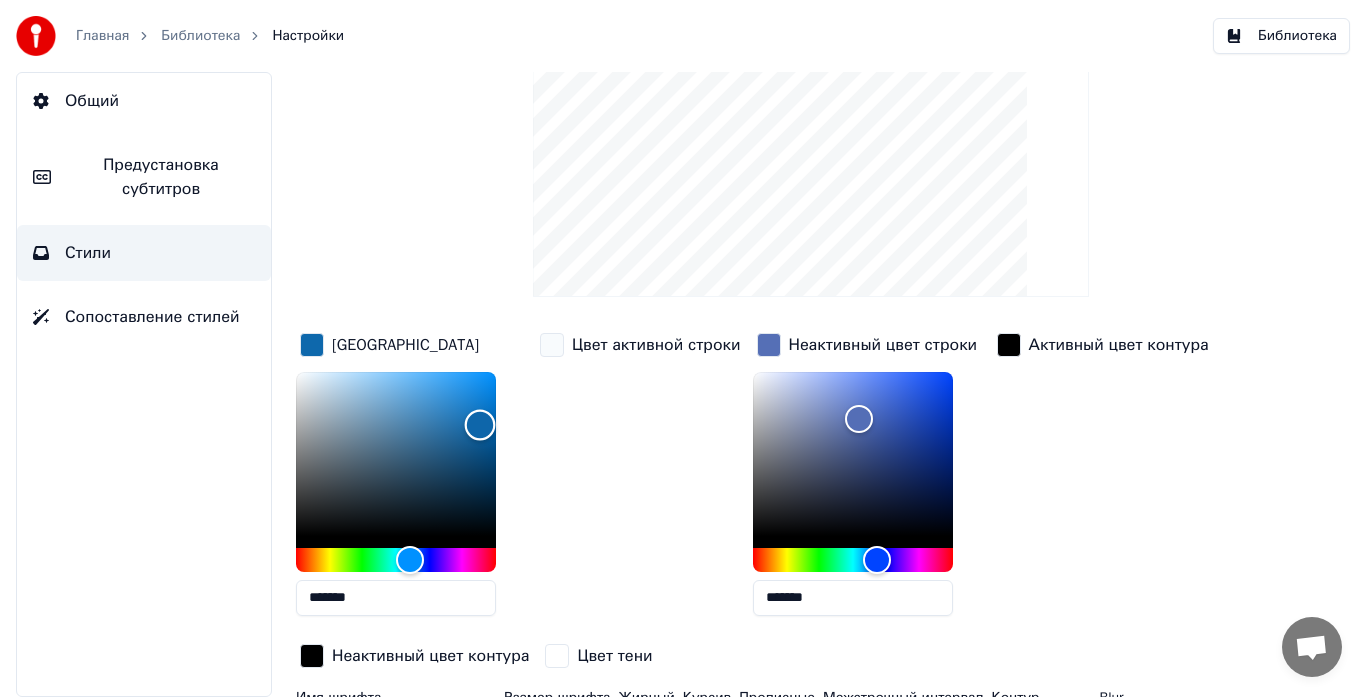 scroll, scrollTop: 200, scrollLeft: 0, axis: vertical 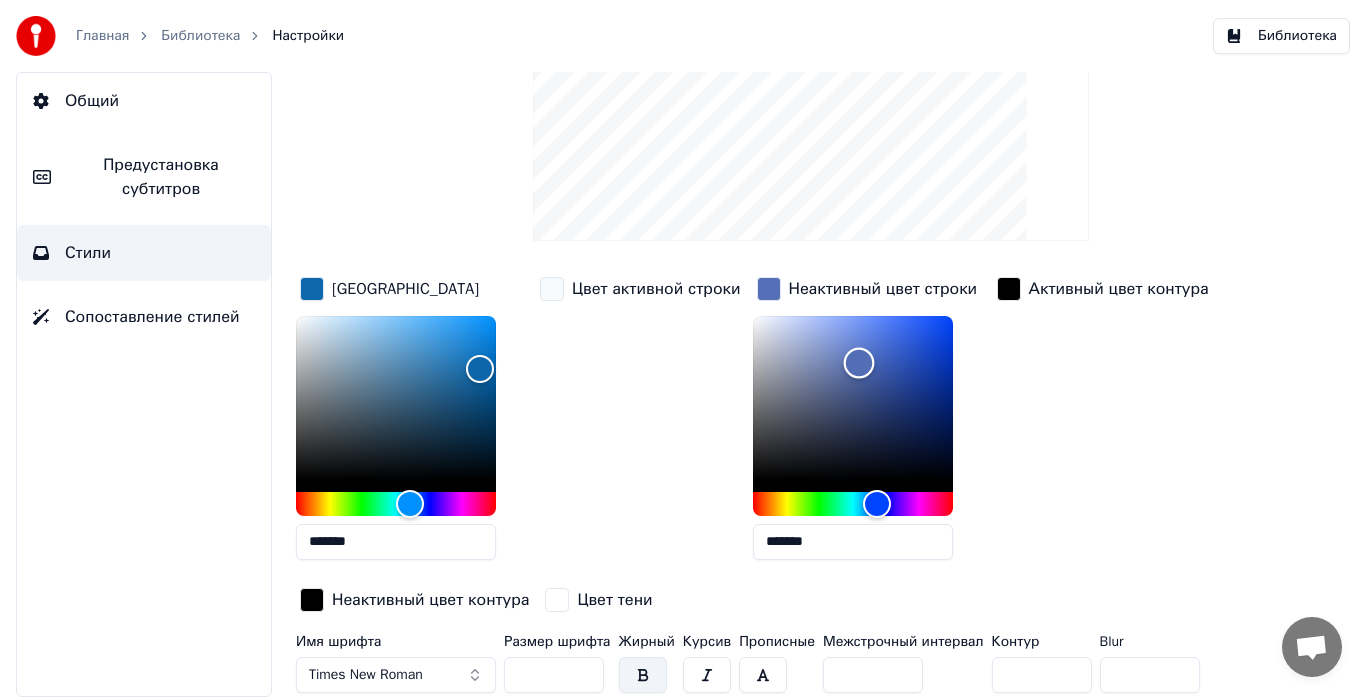 type on "*******" 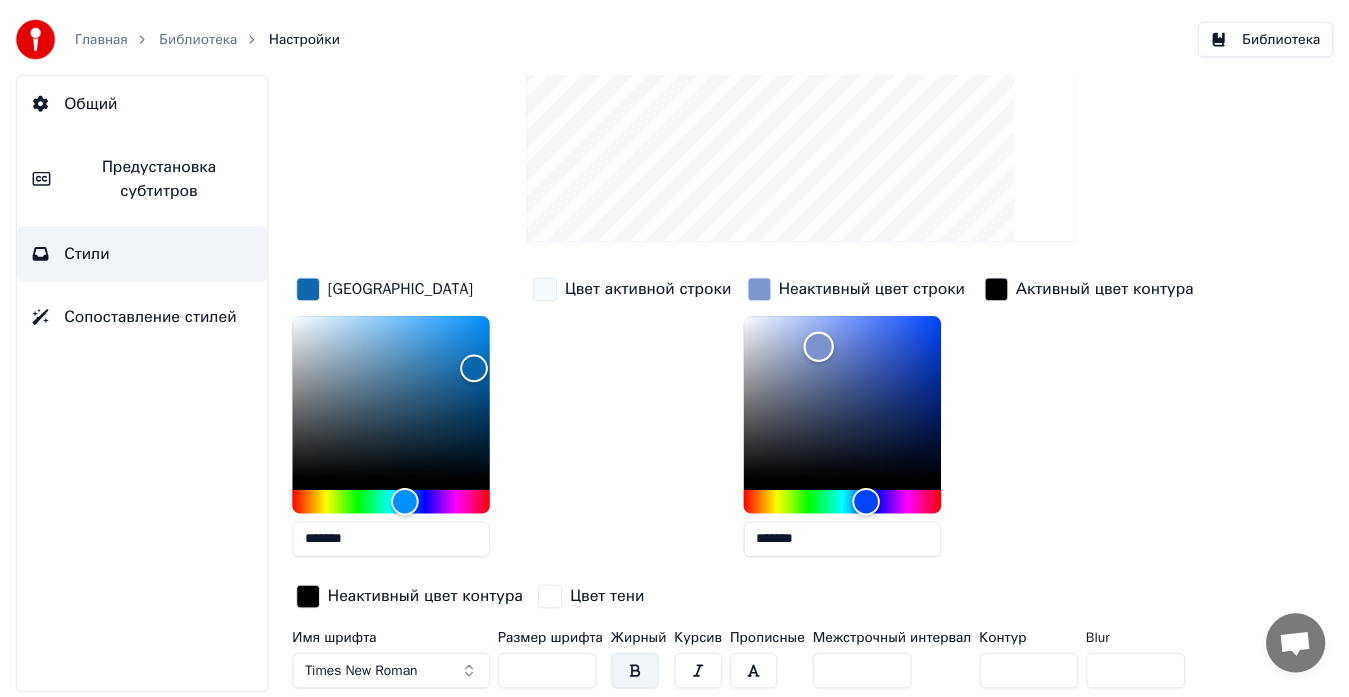 scroll, scrollTop: 0, scrollLeft: 0, axis: both 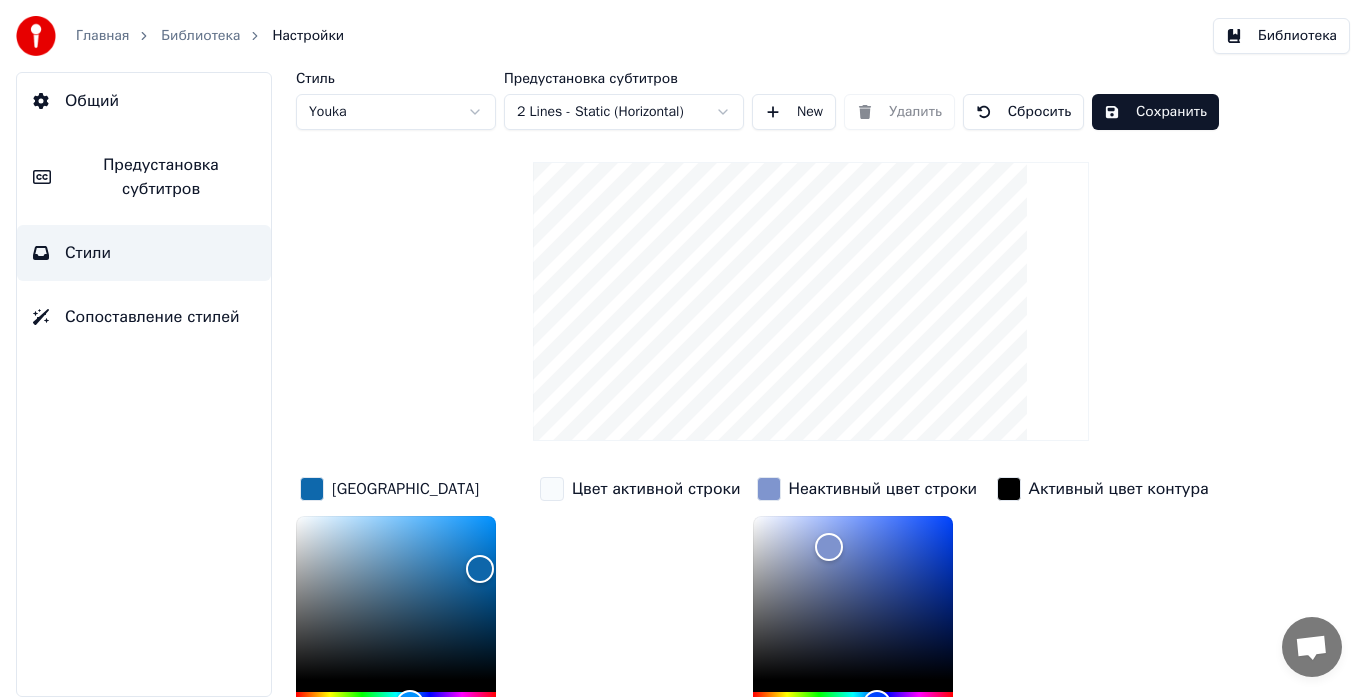click on "Сохранить" at bounding box center [1155, 112] 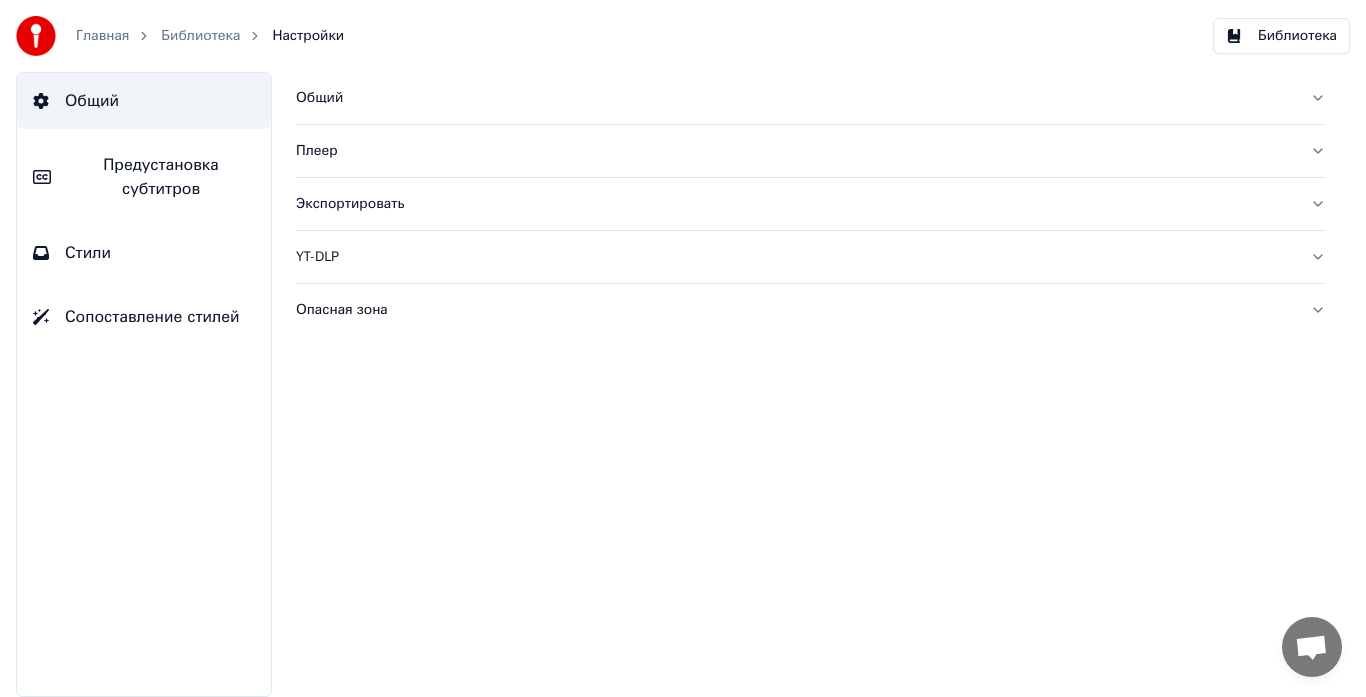 click on "Библиотека" at bounding box center (200, 36) 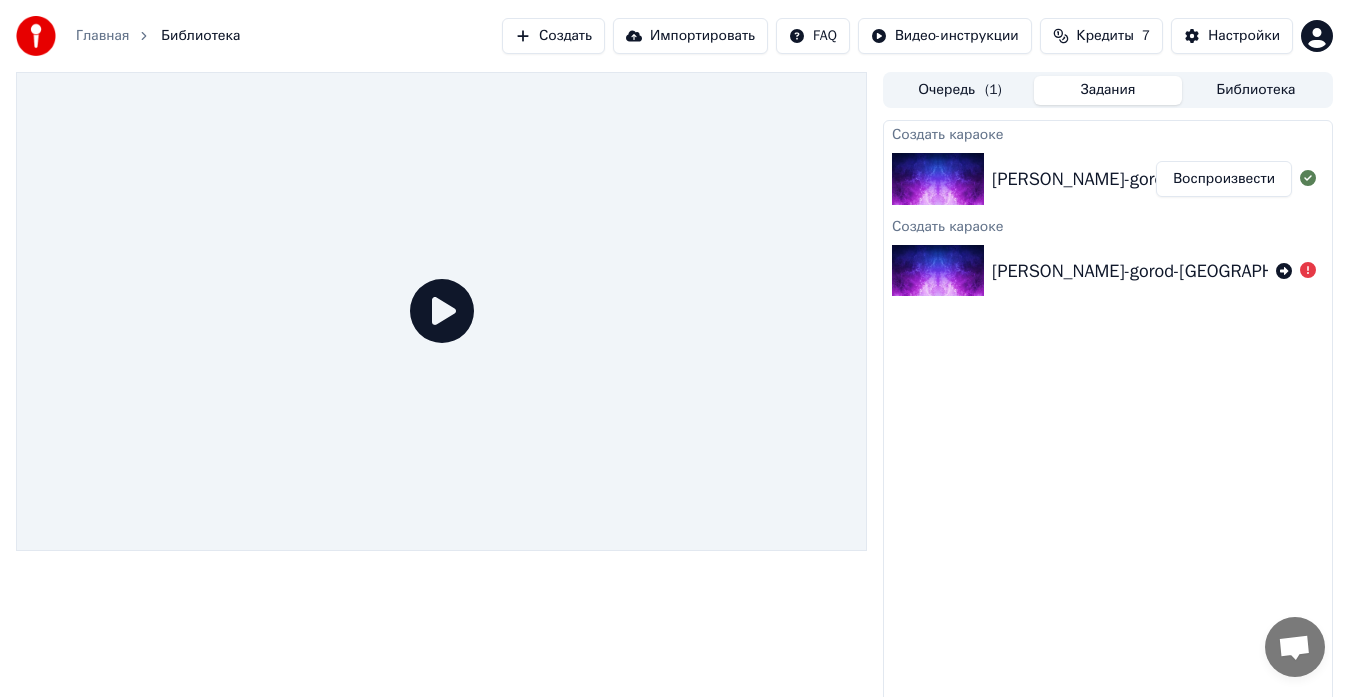 scroll, scrollTop: 15, scrollLeft: 0, axis: vertical 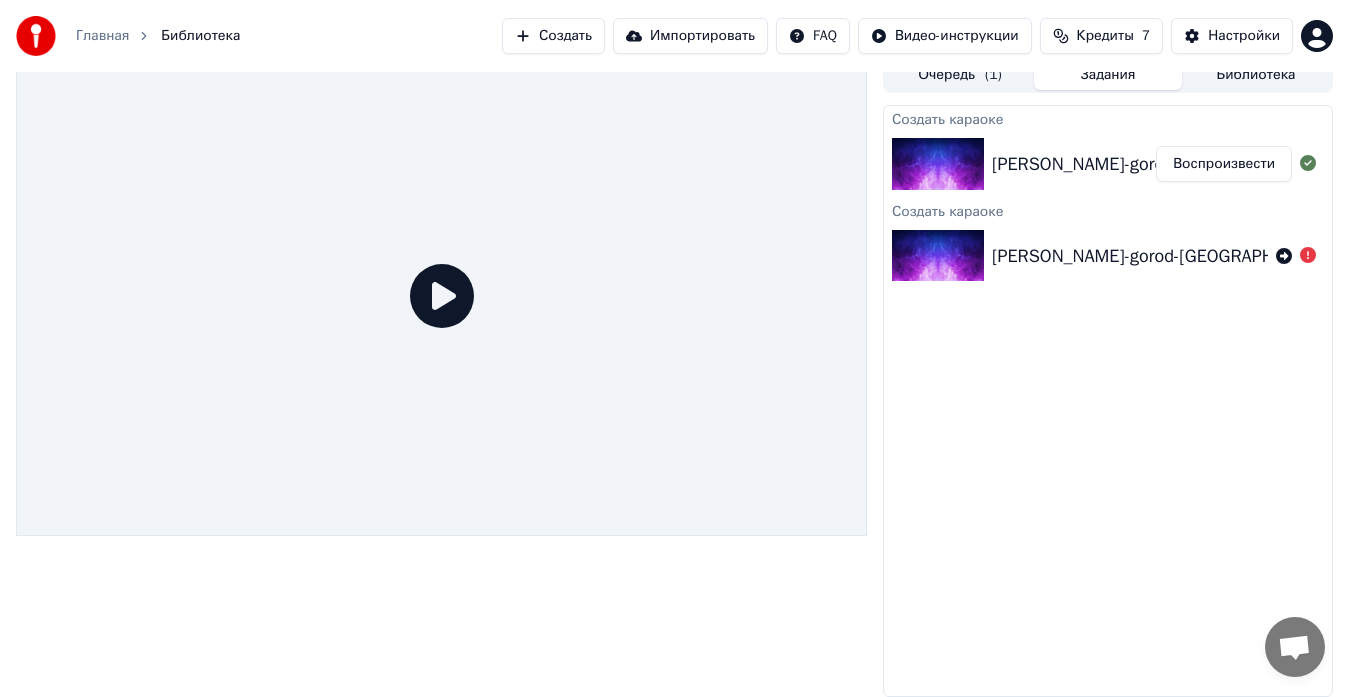 click on "[PERSON_NAME]-gorod-[GEOGRAPHIC_DATA]-net" at bounding box center (1183, 164) 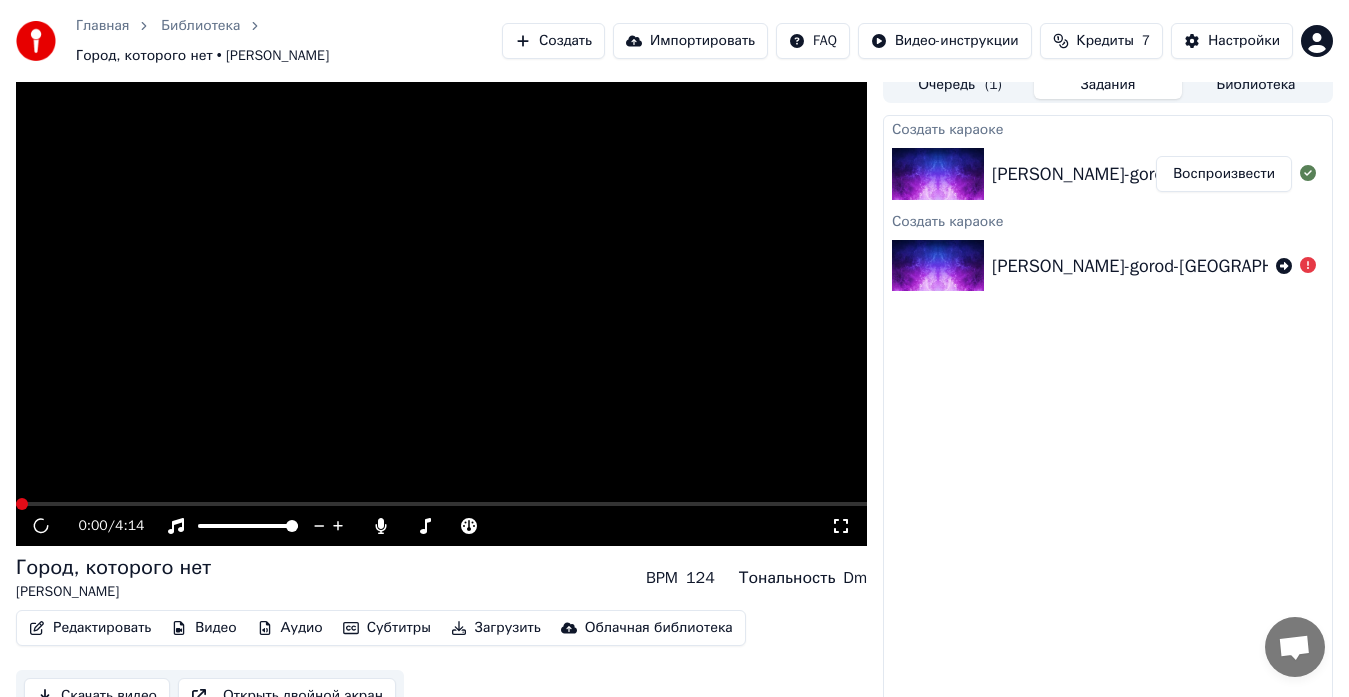 scroll, scrollTop: 25, scrollLeft: 0, axis: vertical 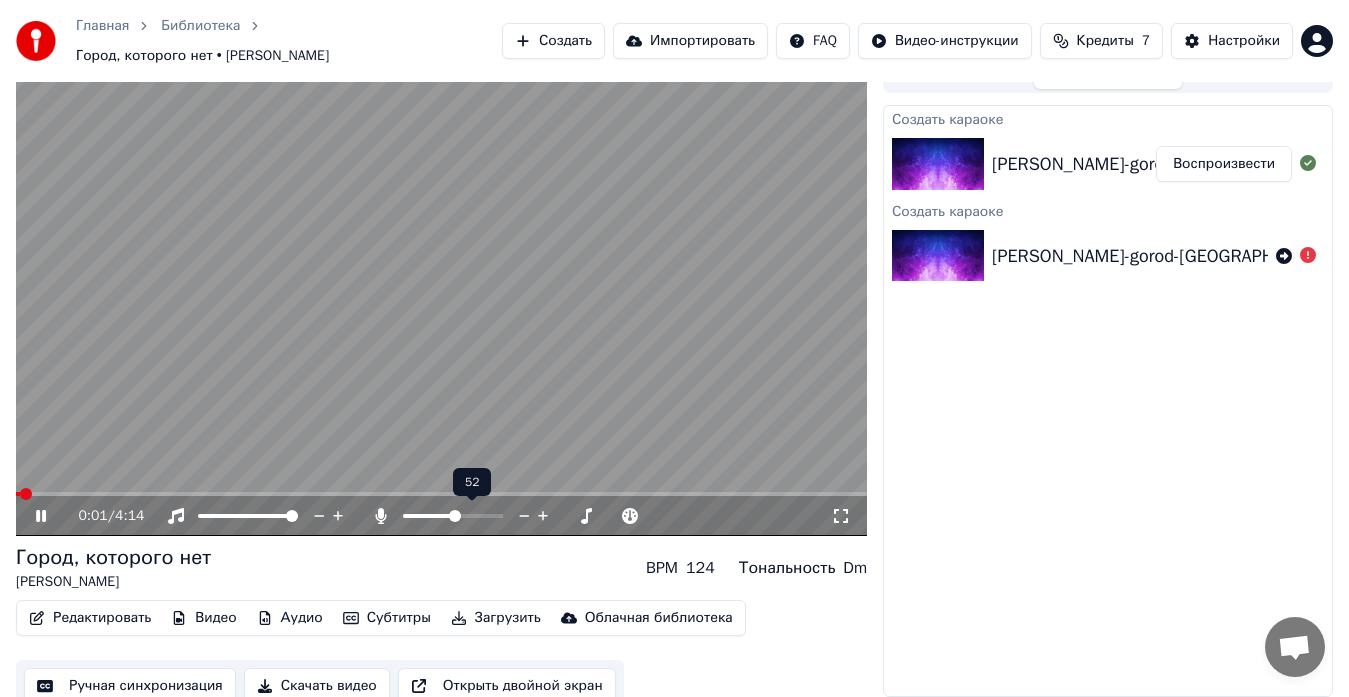 click at bounding box center (471, 516) 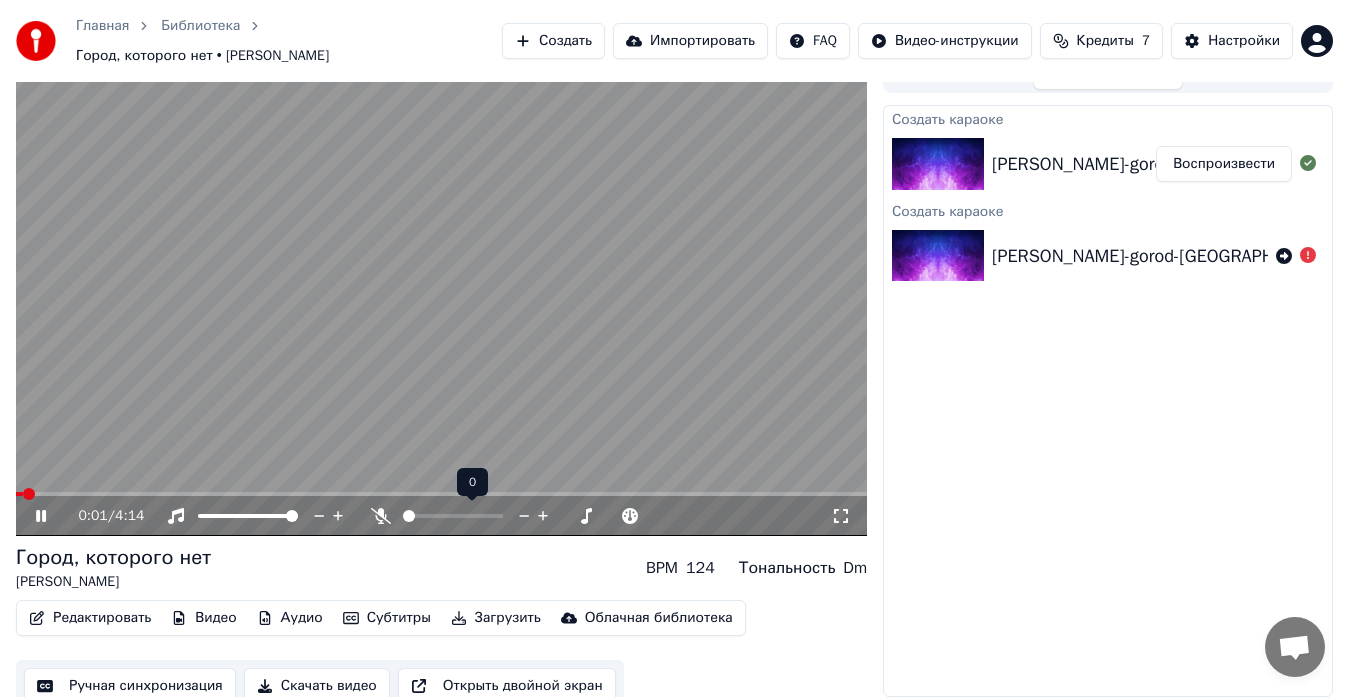 click at bounding box center (403, 516) 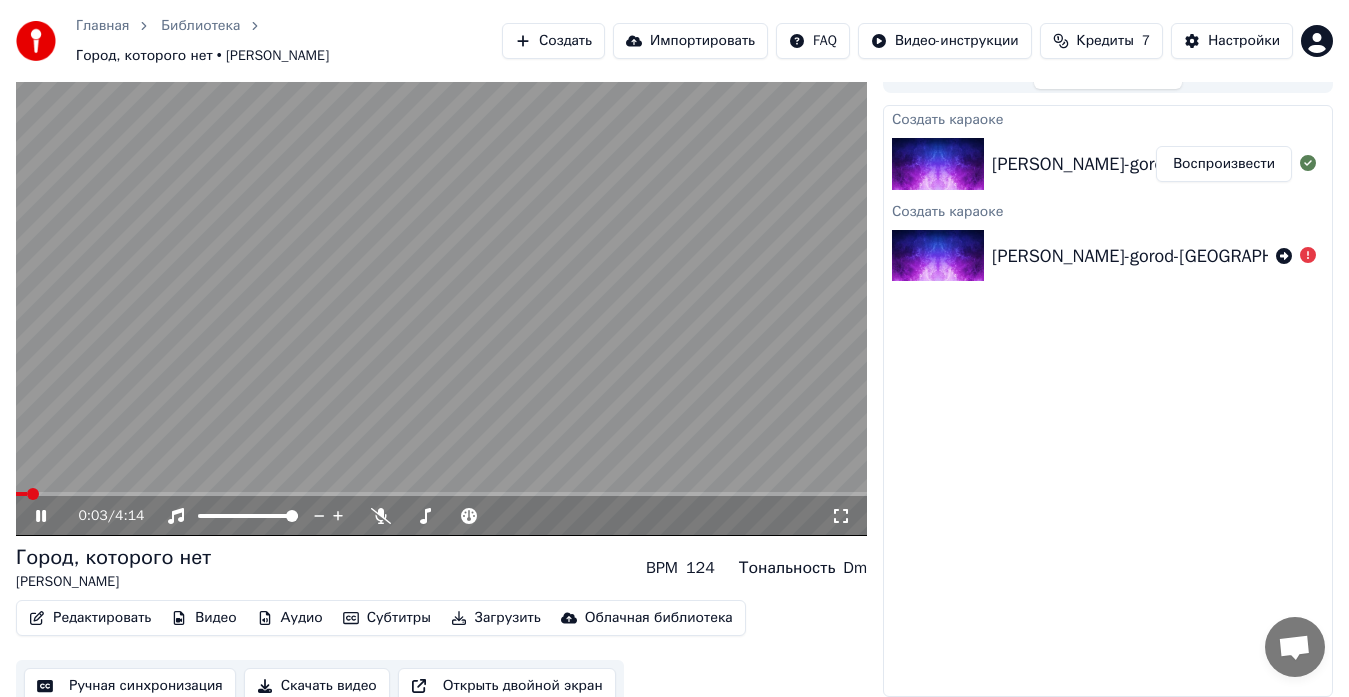 click at bounding box center (441, 494) 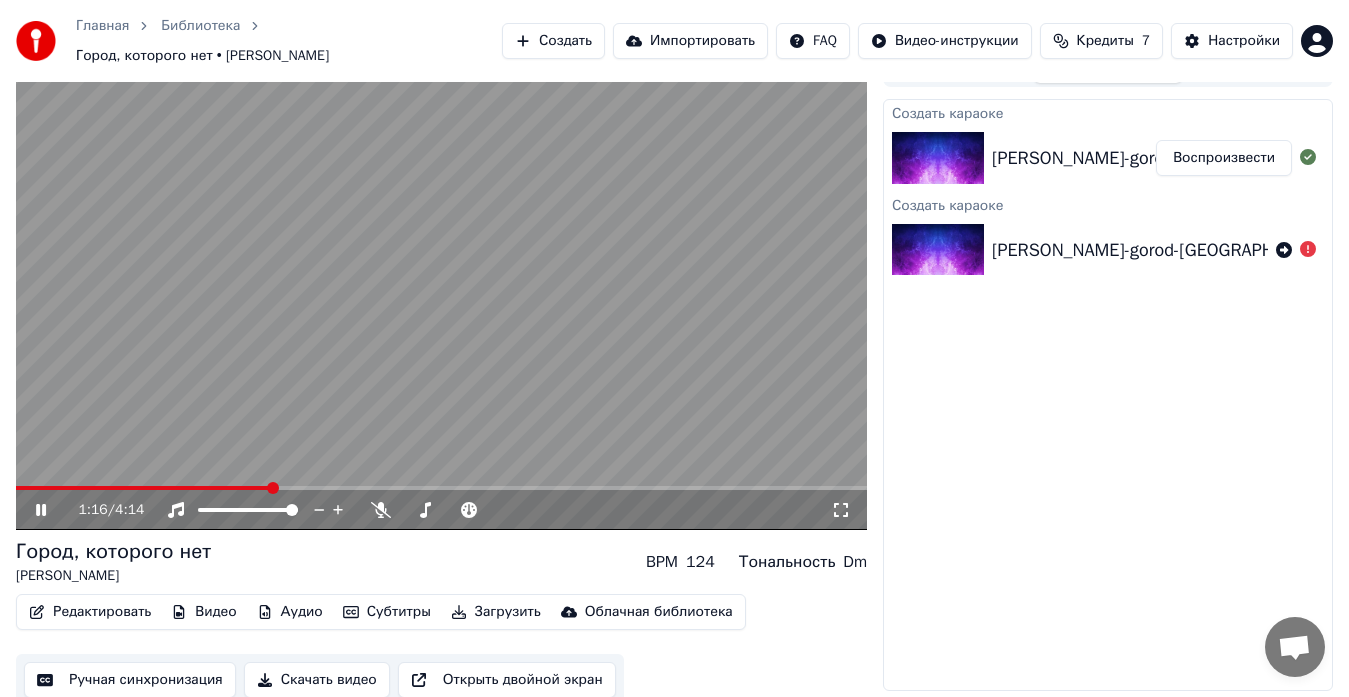 scroll, scrollTop: 40, scrollLeft: 0, axis: vertical 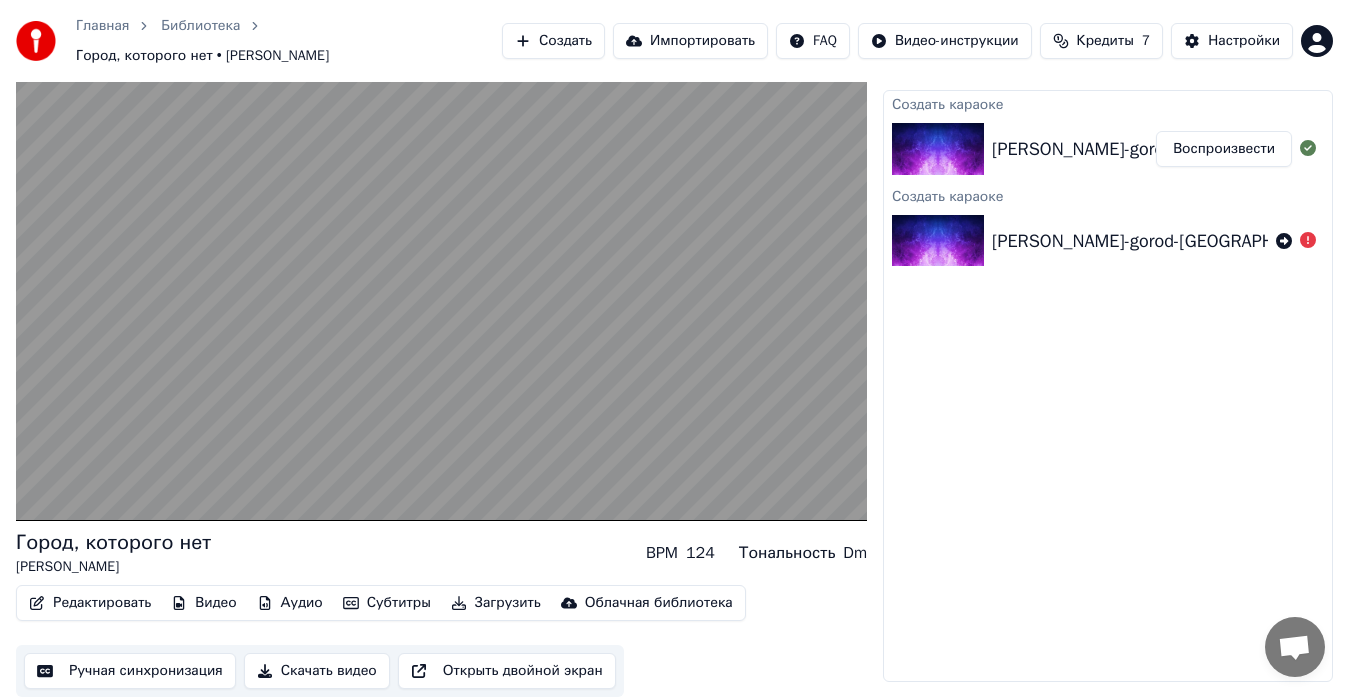 click on "Скачать видео" at bounding box center (317, 671) 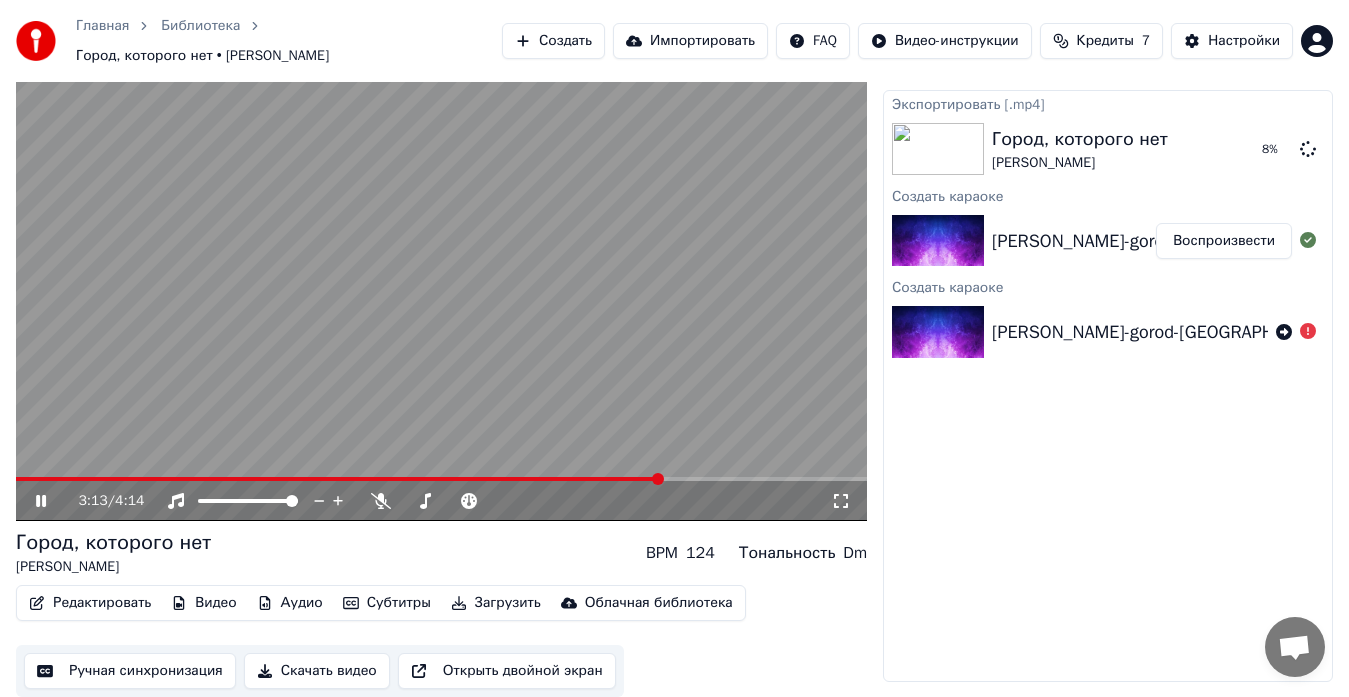 click 